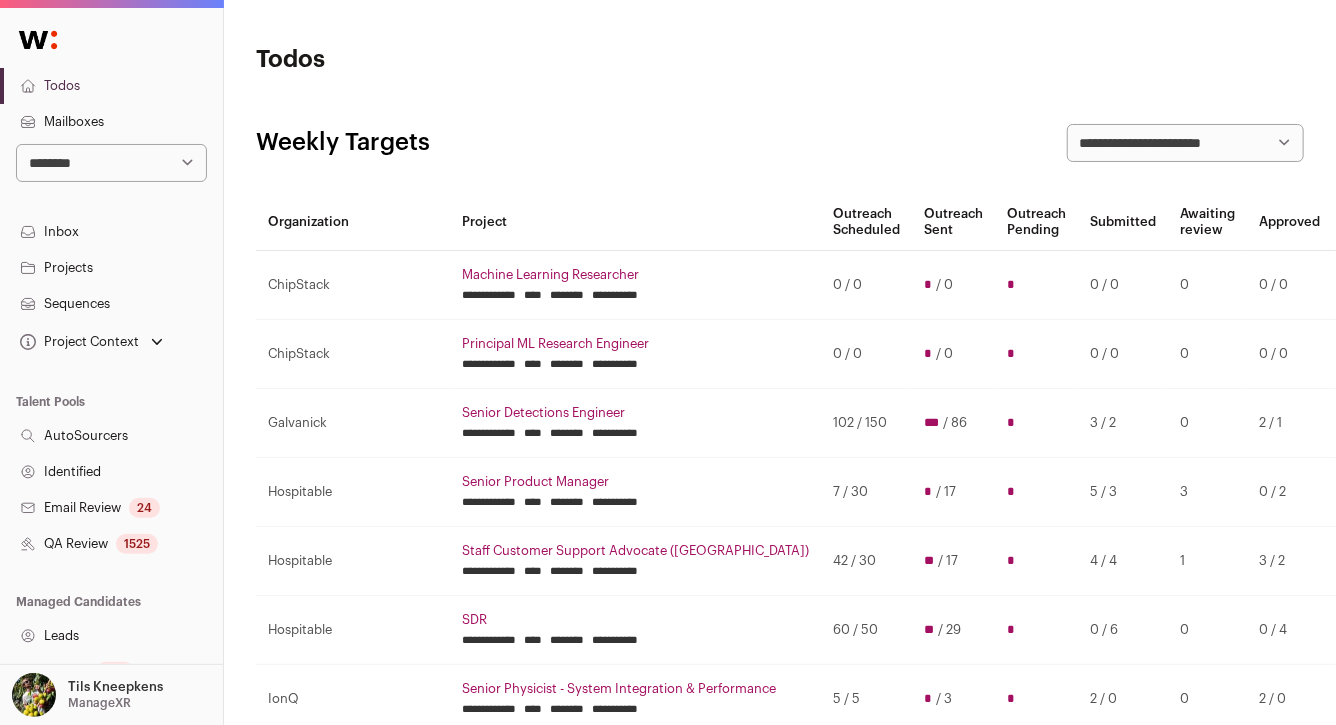 scroll, scrollTop: 0, scrollLeft: 0, axis: both 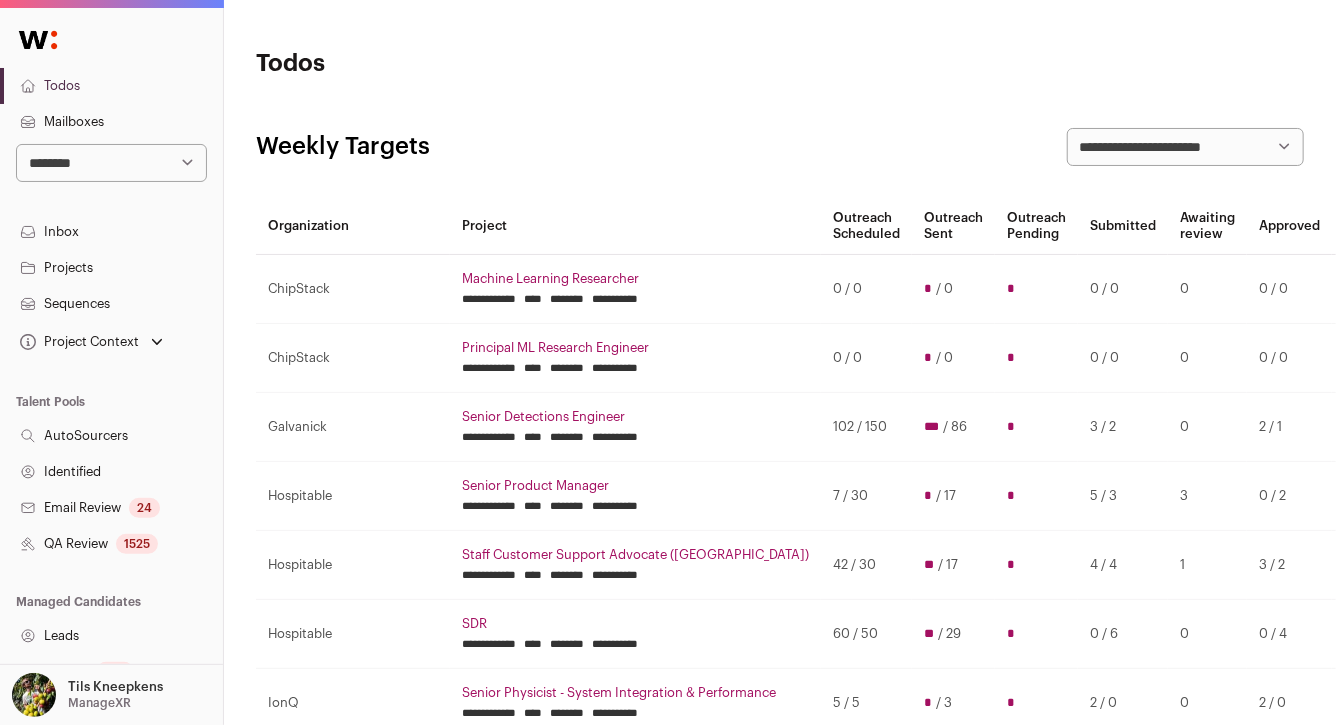 click on "Todos" at bounding box center [111, 86] 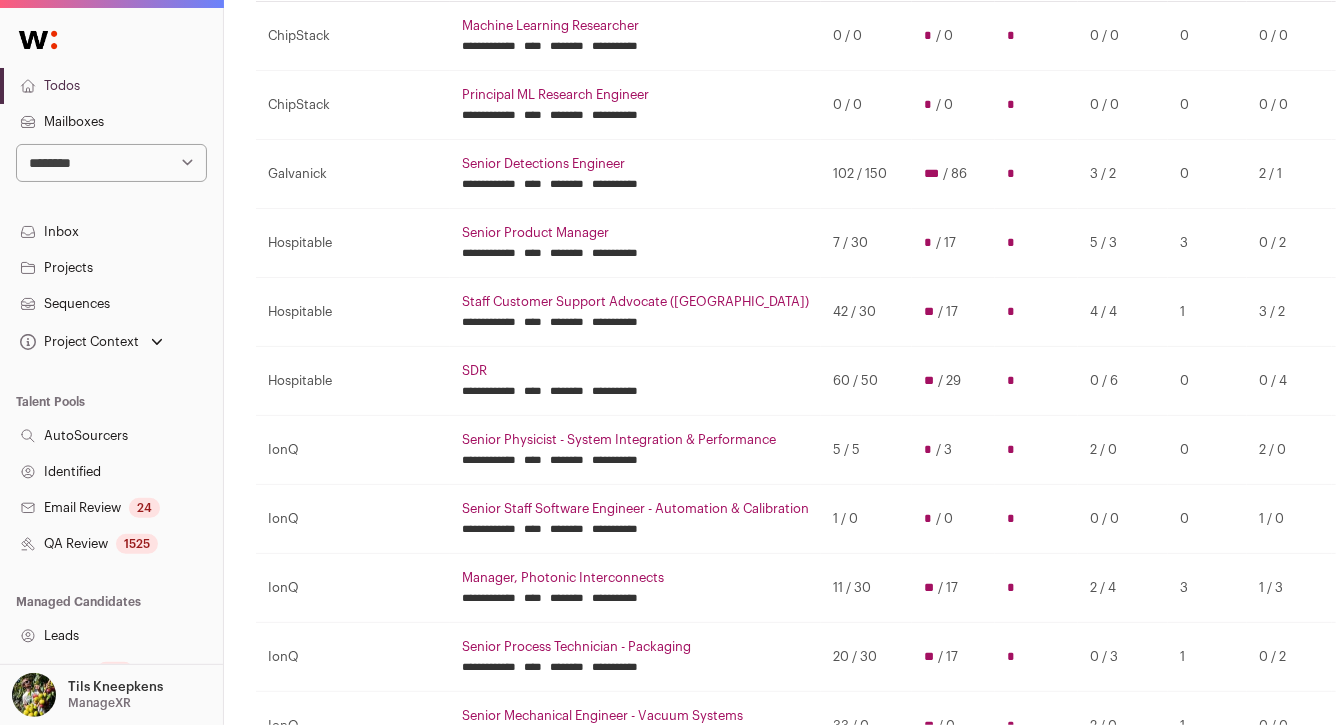 scroll, scrollTop: 239, scrollLeft: 0, axis: vertical 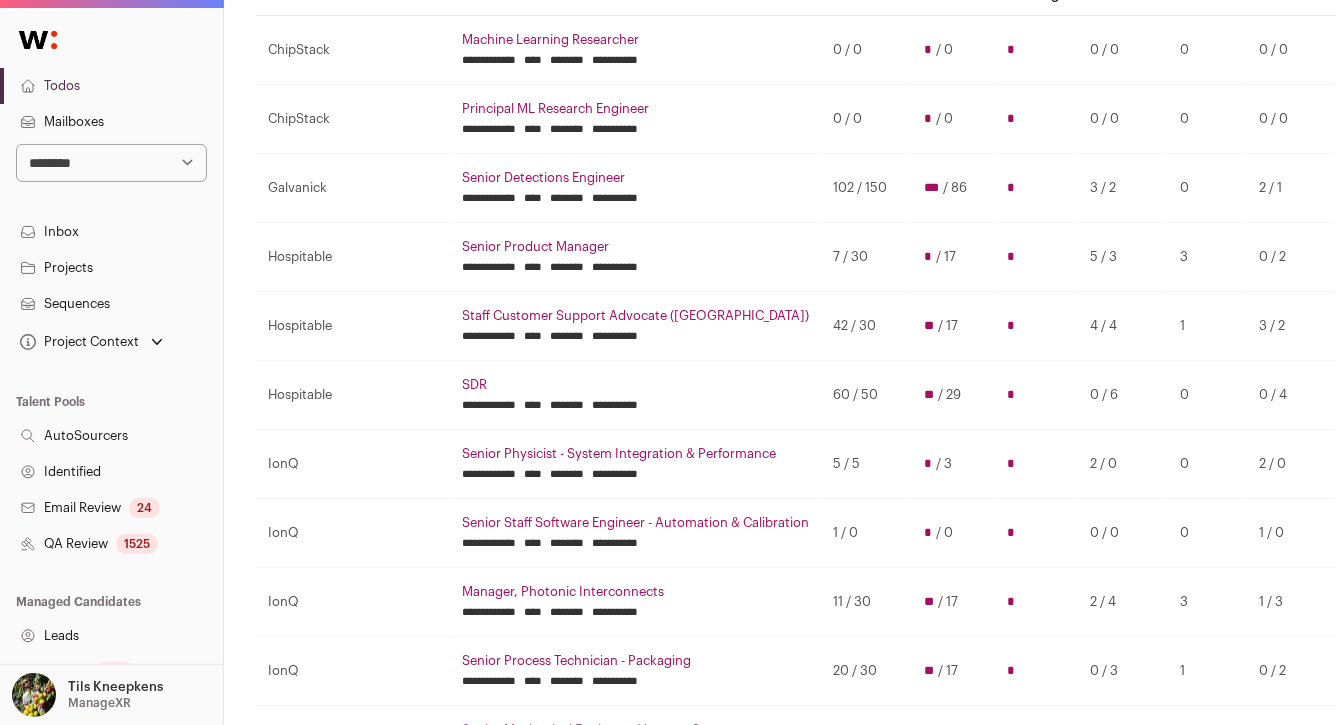 click on "Senior Detections Engineer" at bounding box center [635, 178] 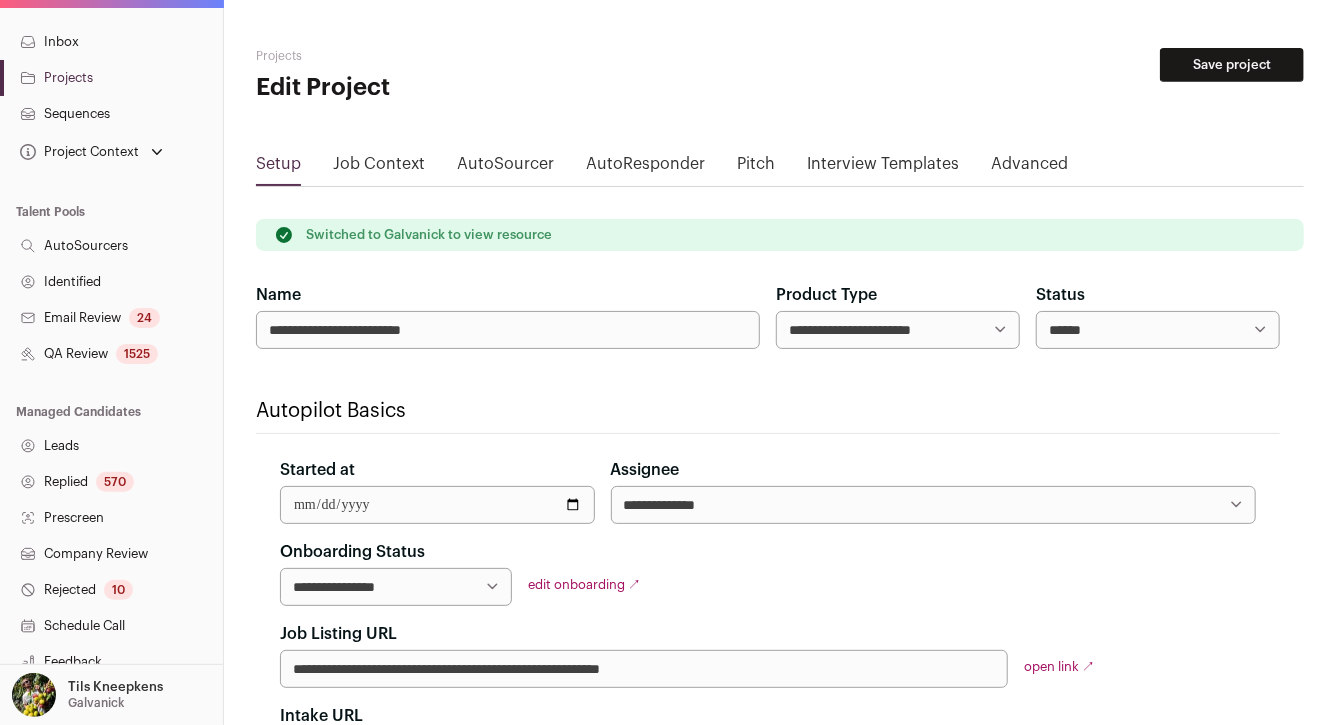 scroll, scrollTop: 389, scrollLeft: 0, axis: vertical 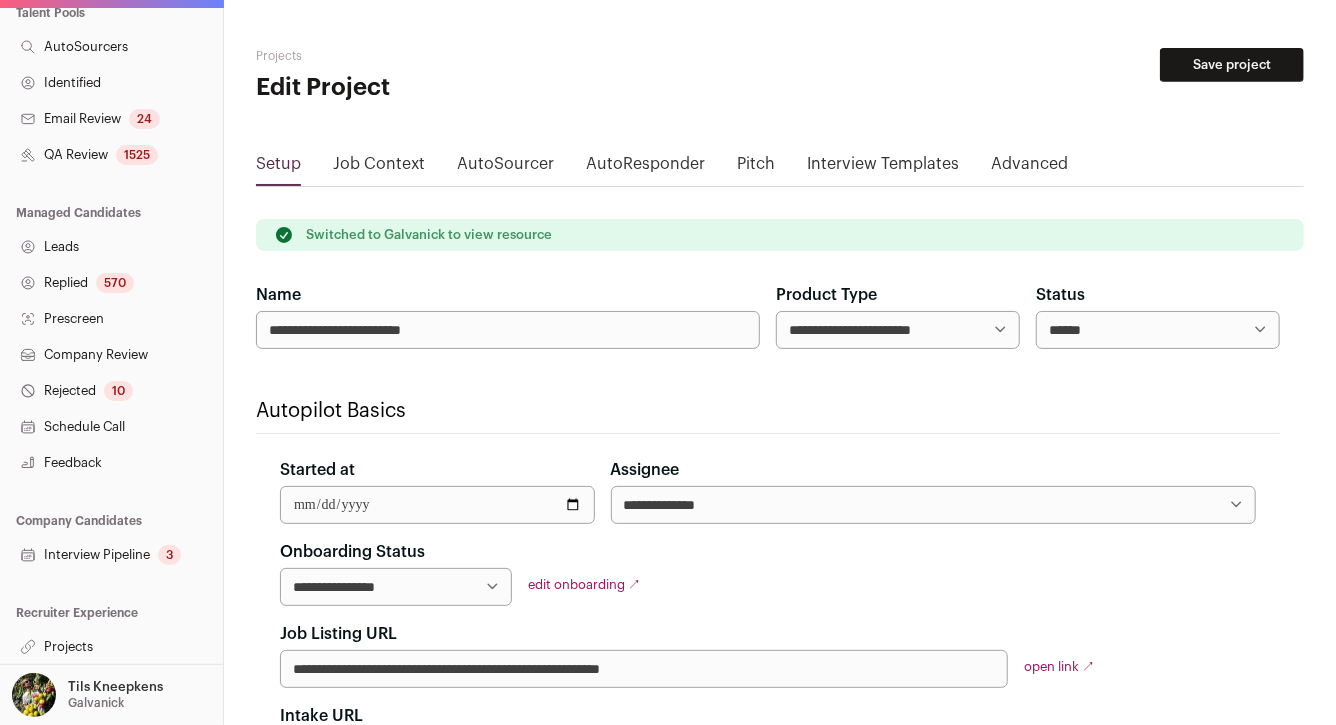 click on "Projects" at bounding box center [111, 647] 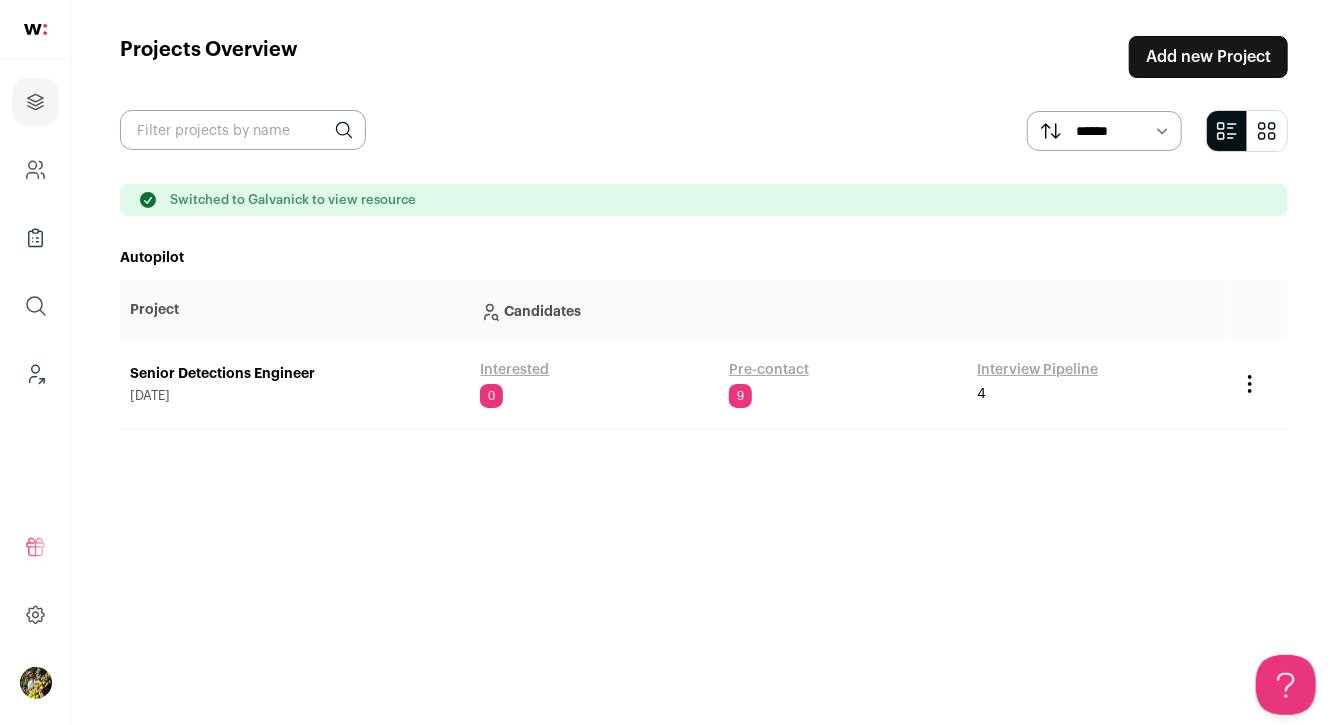 scroll, scrollTop: 0, scrollLeft: 0, axis: both 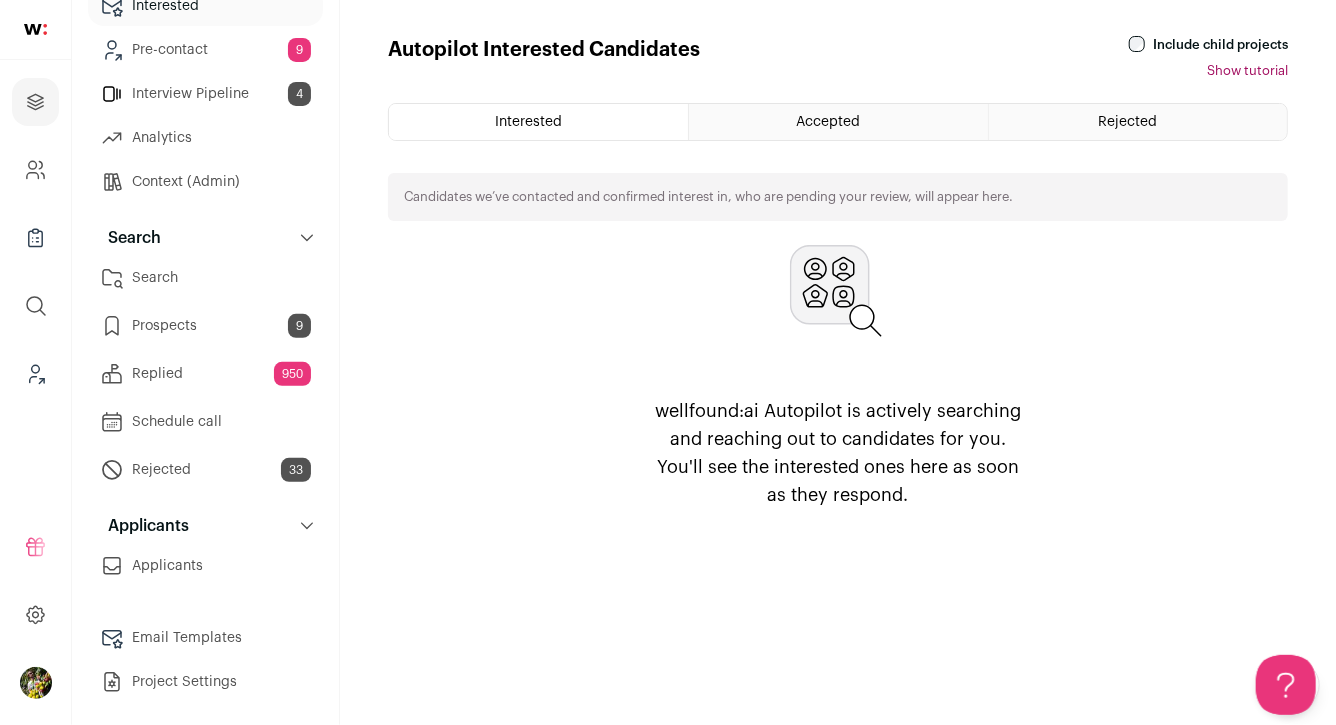 click on "Search" at bounding box center [205, 278] 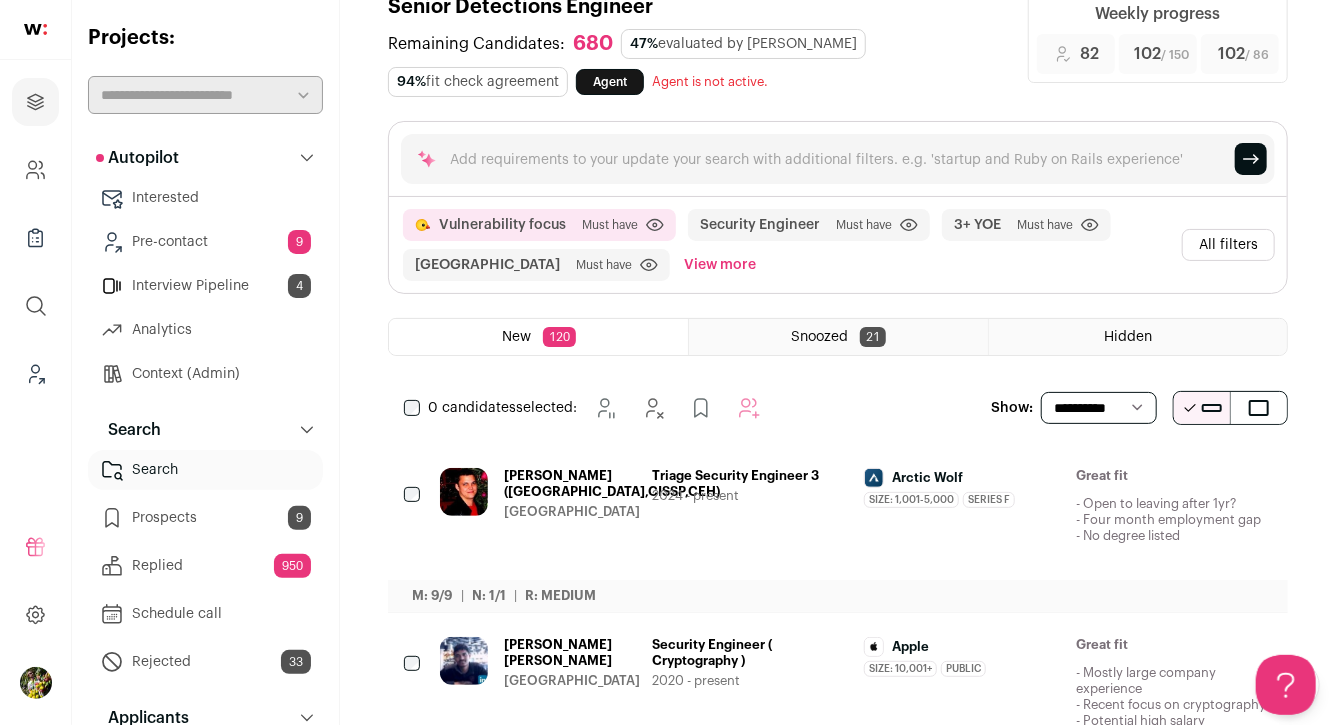 scroll, scrollTop: 18, scrollLeft: 0, axis: vertical 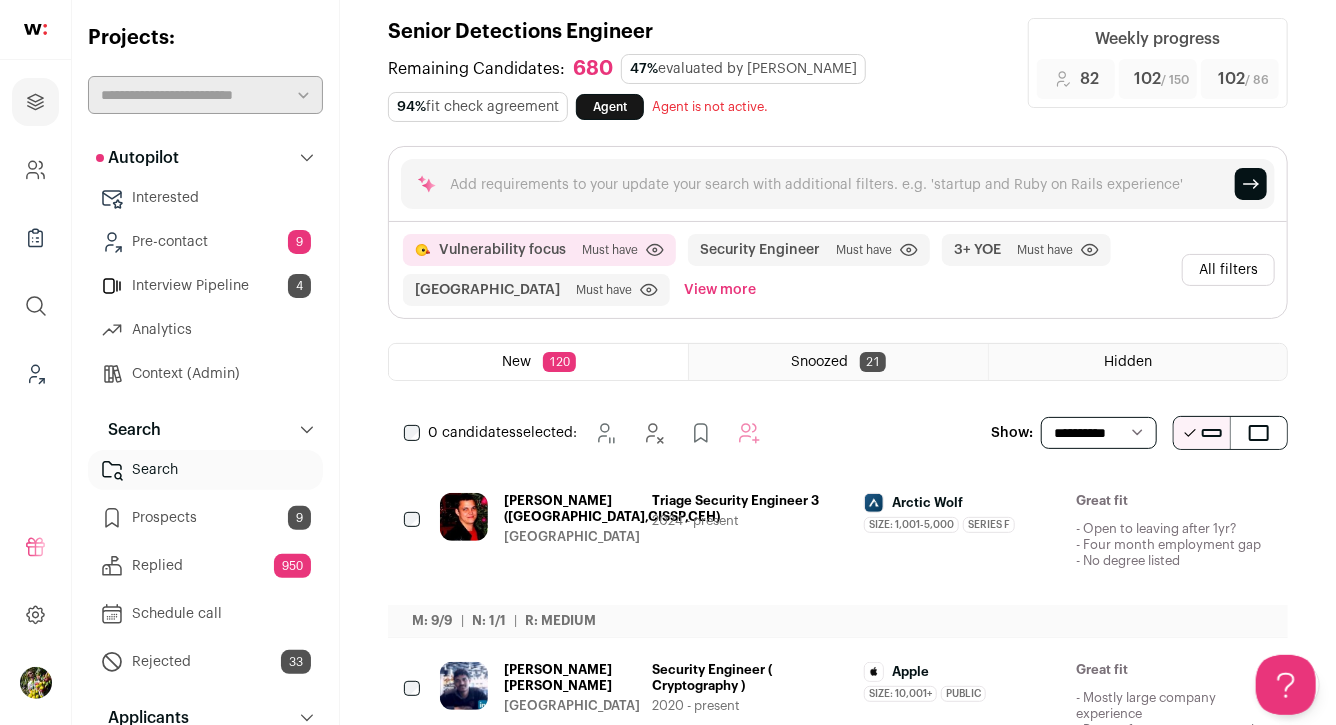 click on "View more" at bounding box center (720, 290) 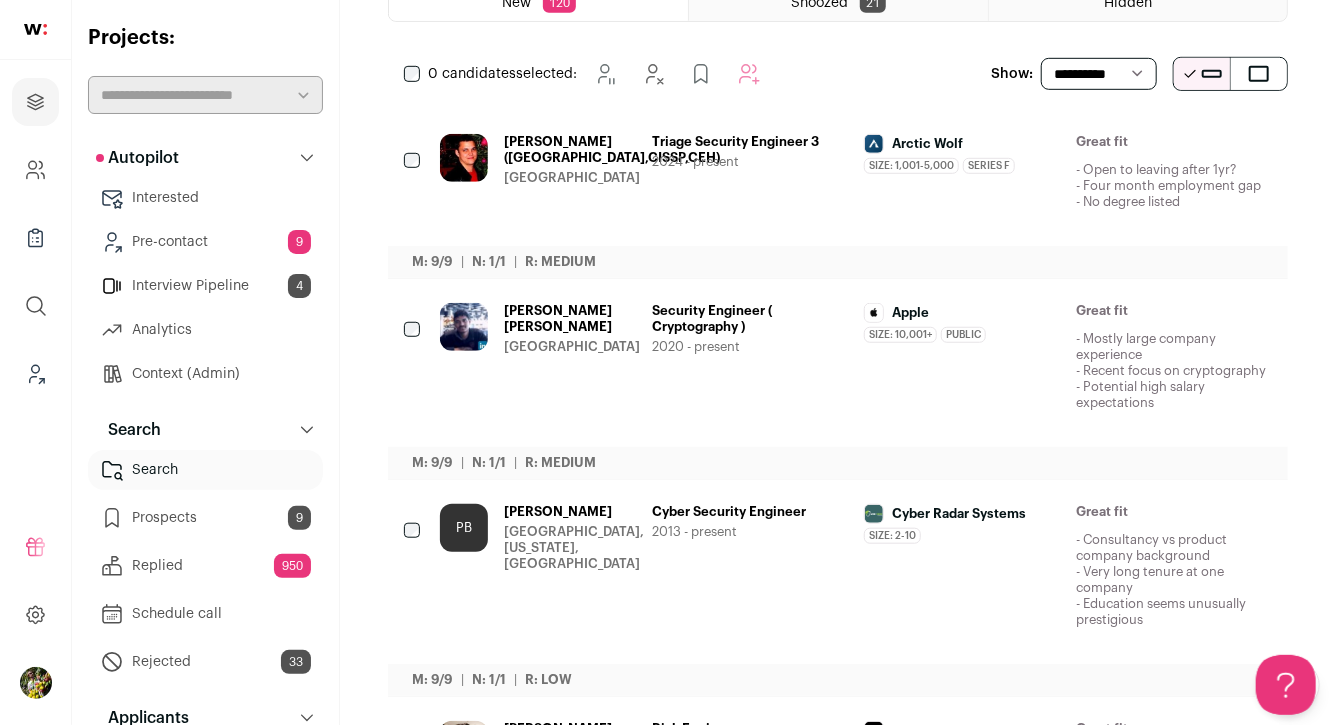 scroll, scrollTop: 593, scrollLeft: 0, axis: vertical 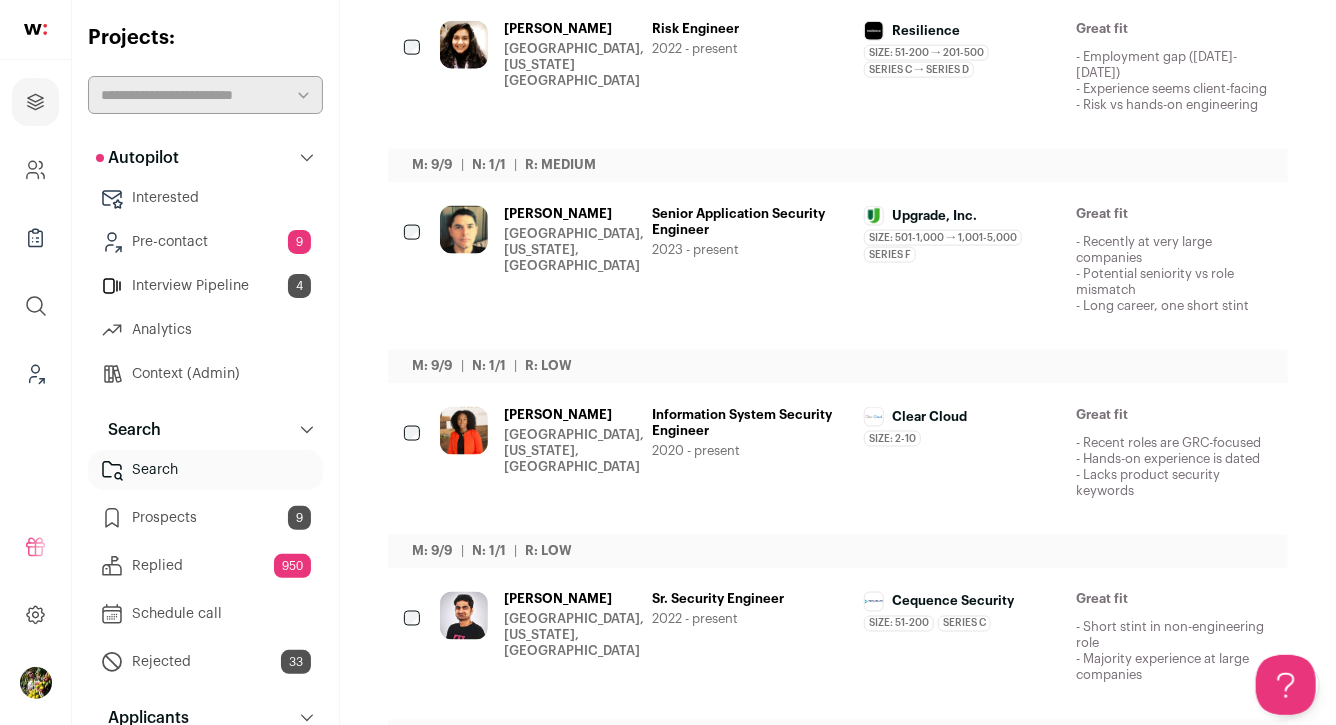 click on "[PERSON_NAME]
[GEOGRAPHIC_DATA], [US_STATE][GEOGRAPHIC_DATA]" at bounding box center [538, 73] 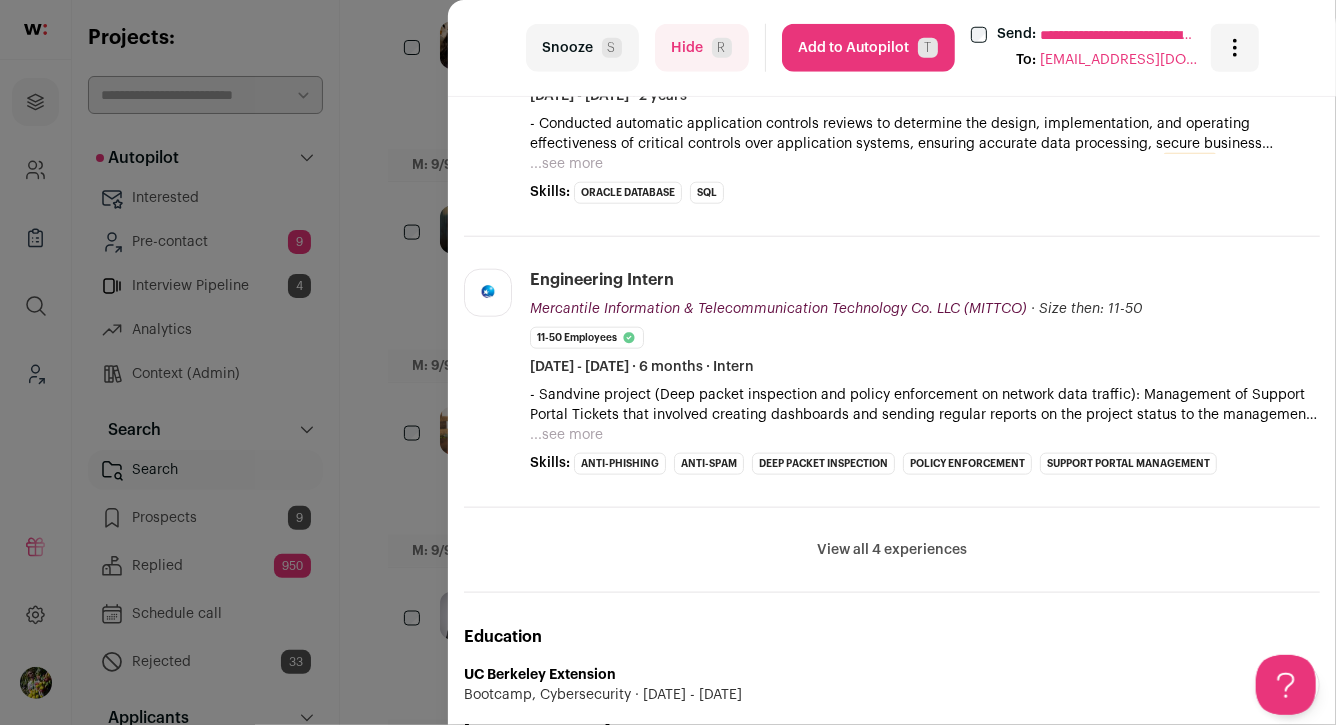 scroll, scrollTop: 925, scrollLeft: 0, axis: vertical 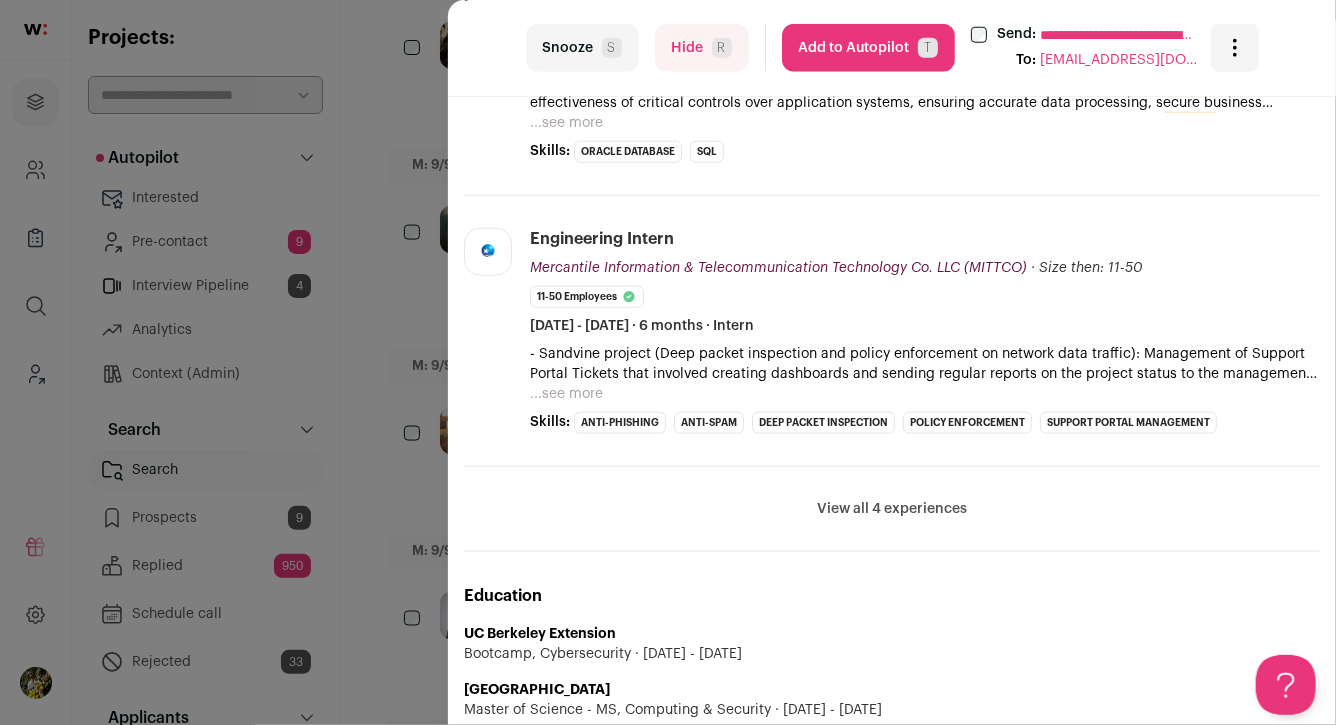 click on "Hide
R" at bounding box center (702, 48) 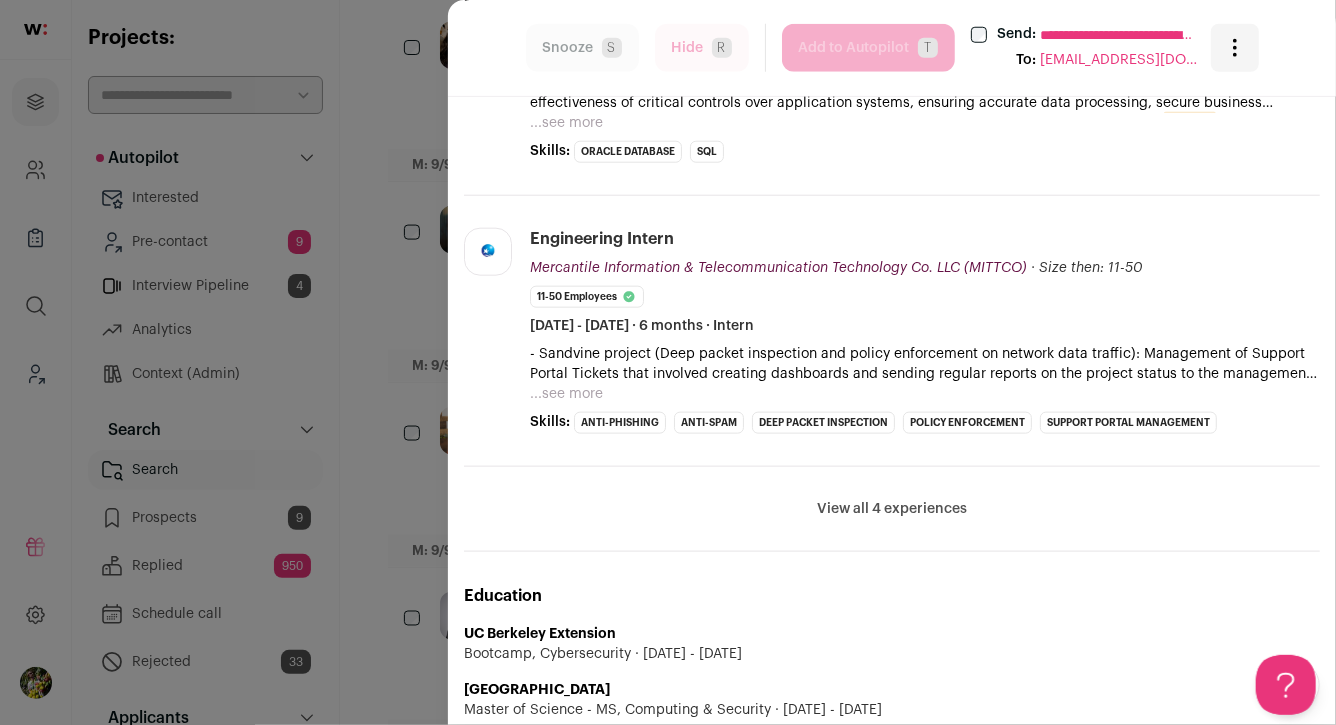 click on "**********" at bounding box center (668, 362) 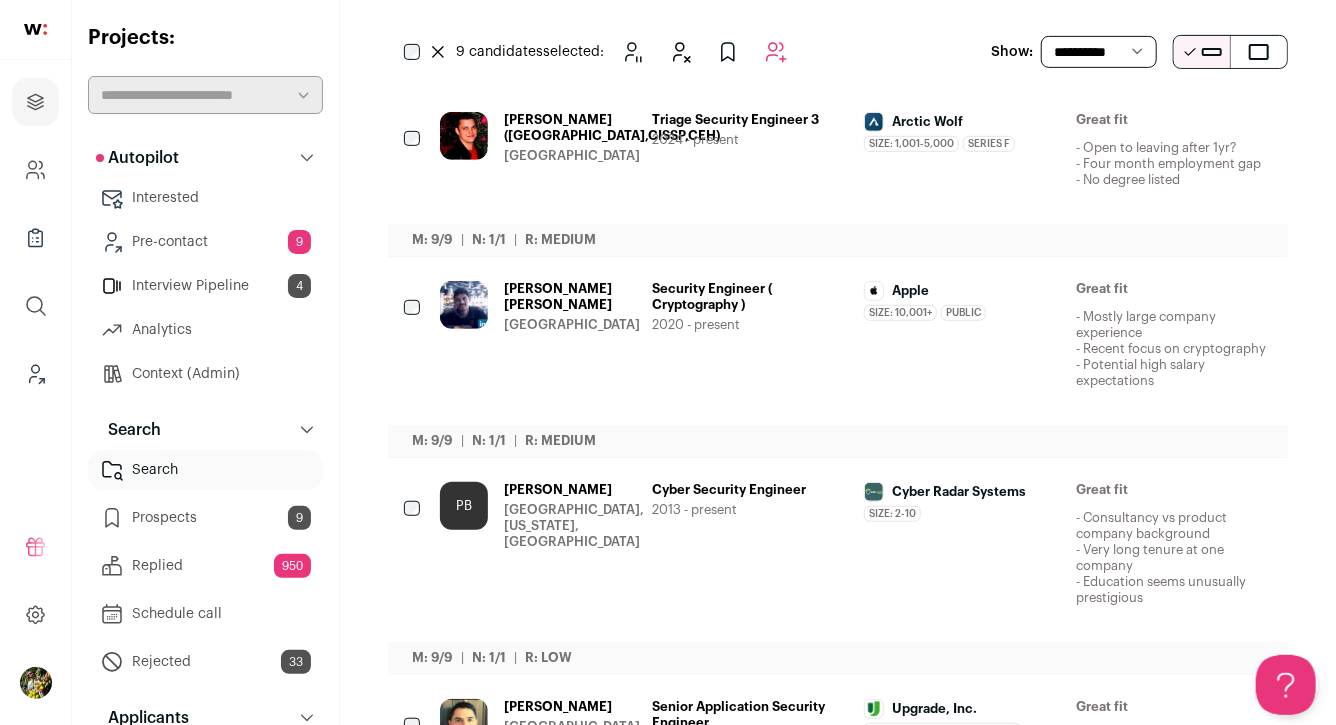 scroll, scrollTop: 0, scrollLeft: 0, axis: both 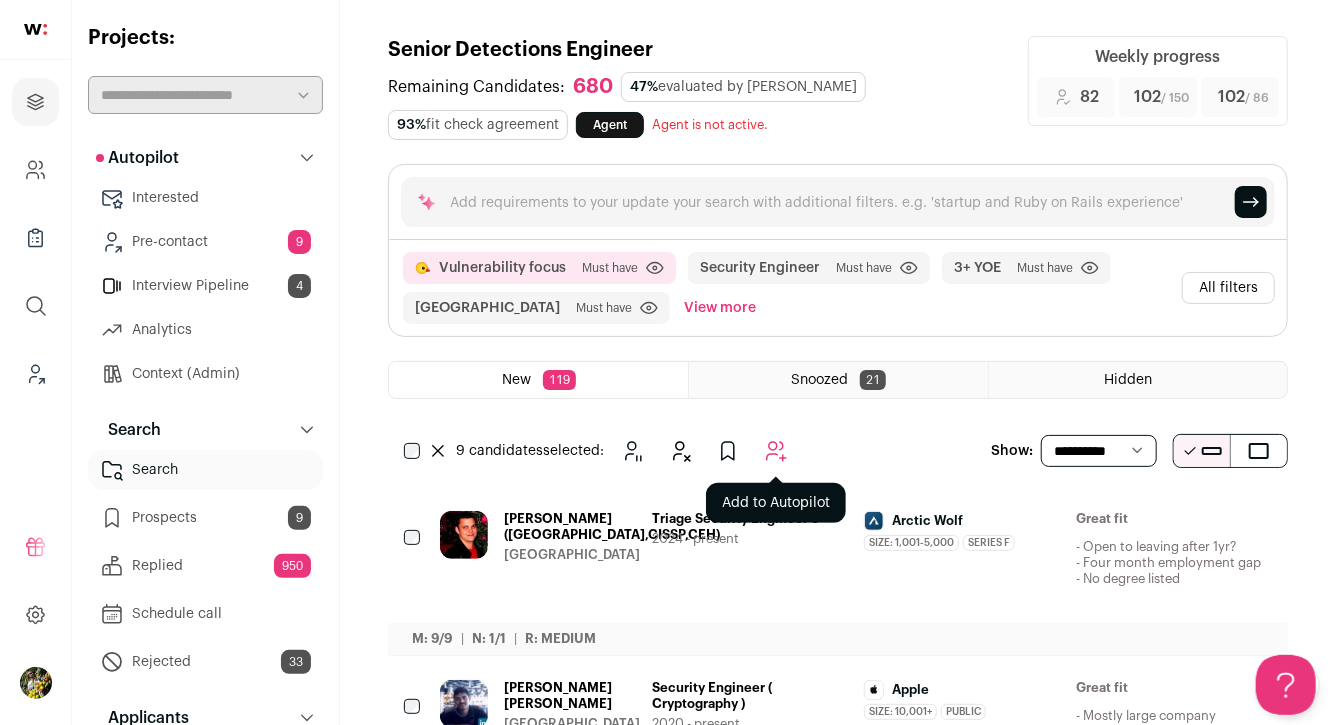 click 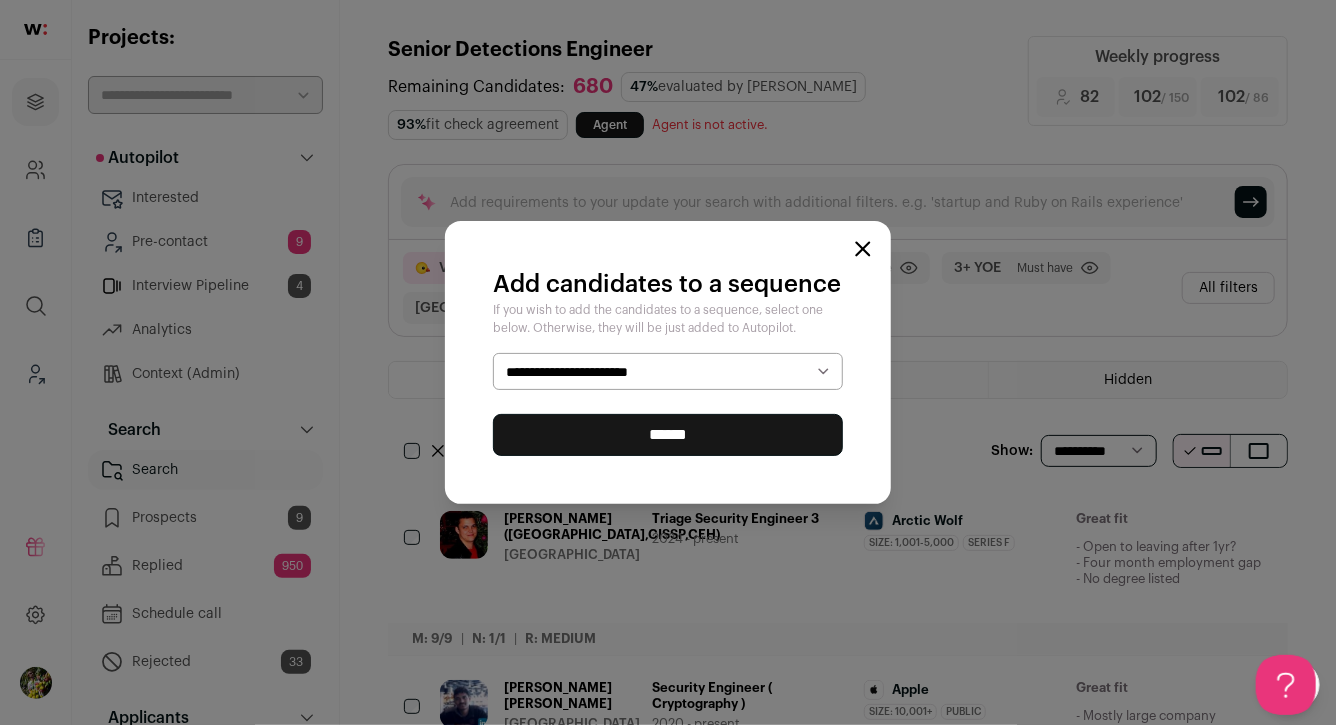 select on "*****" 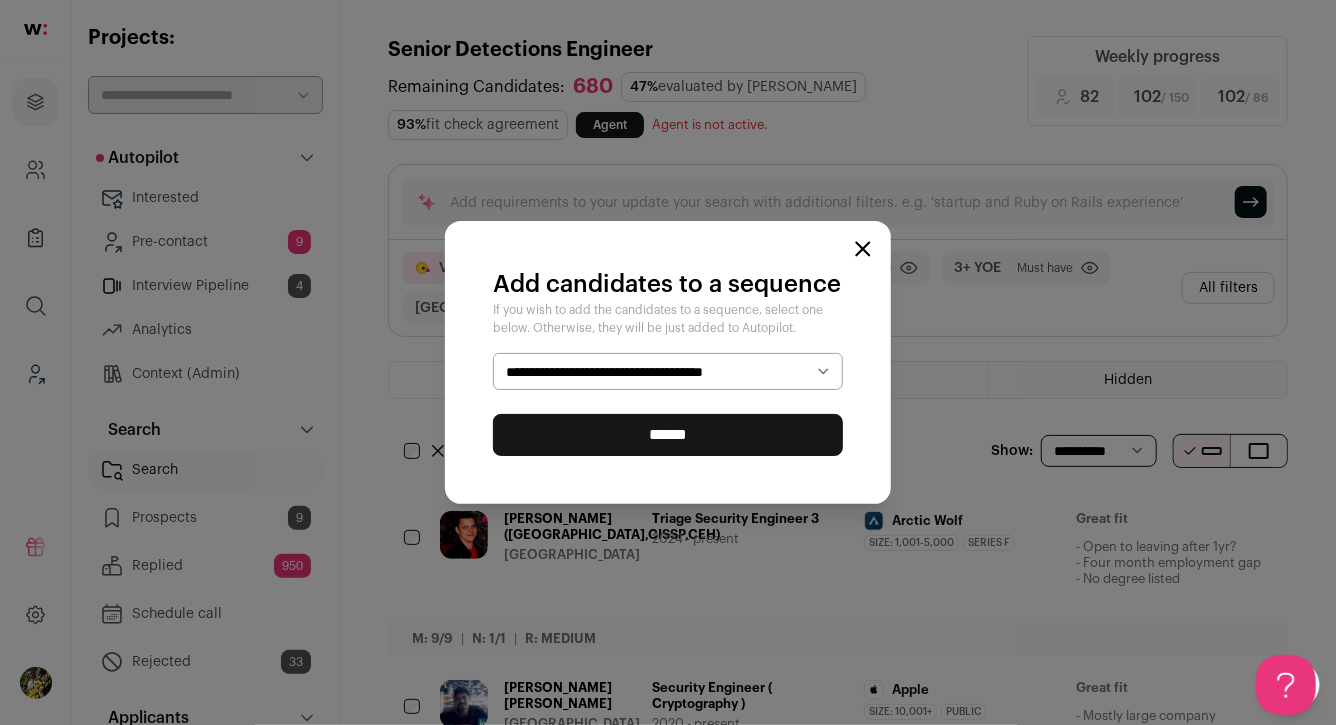 click on "******" at bounding box center [668, 435] 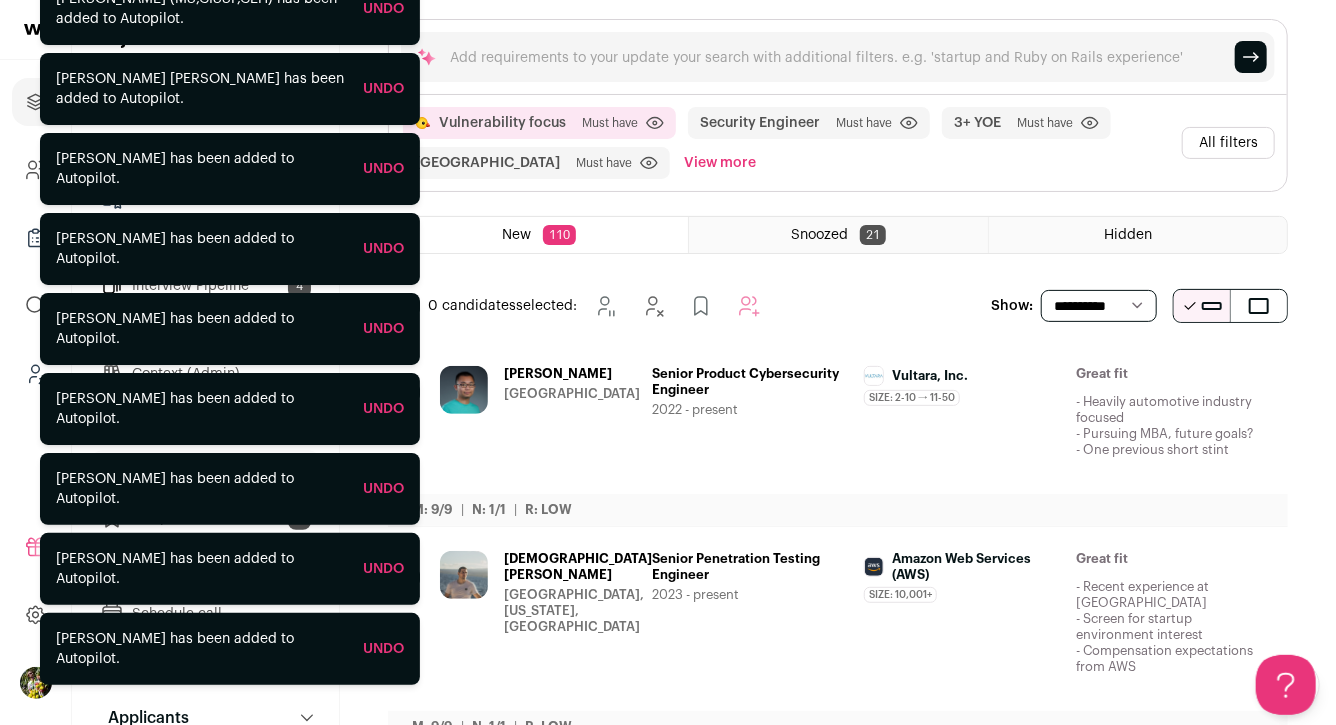 scroll, scrollTop: 227, scrollLeft: 0, axis: vertical 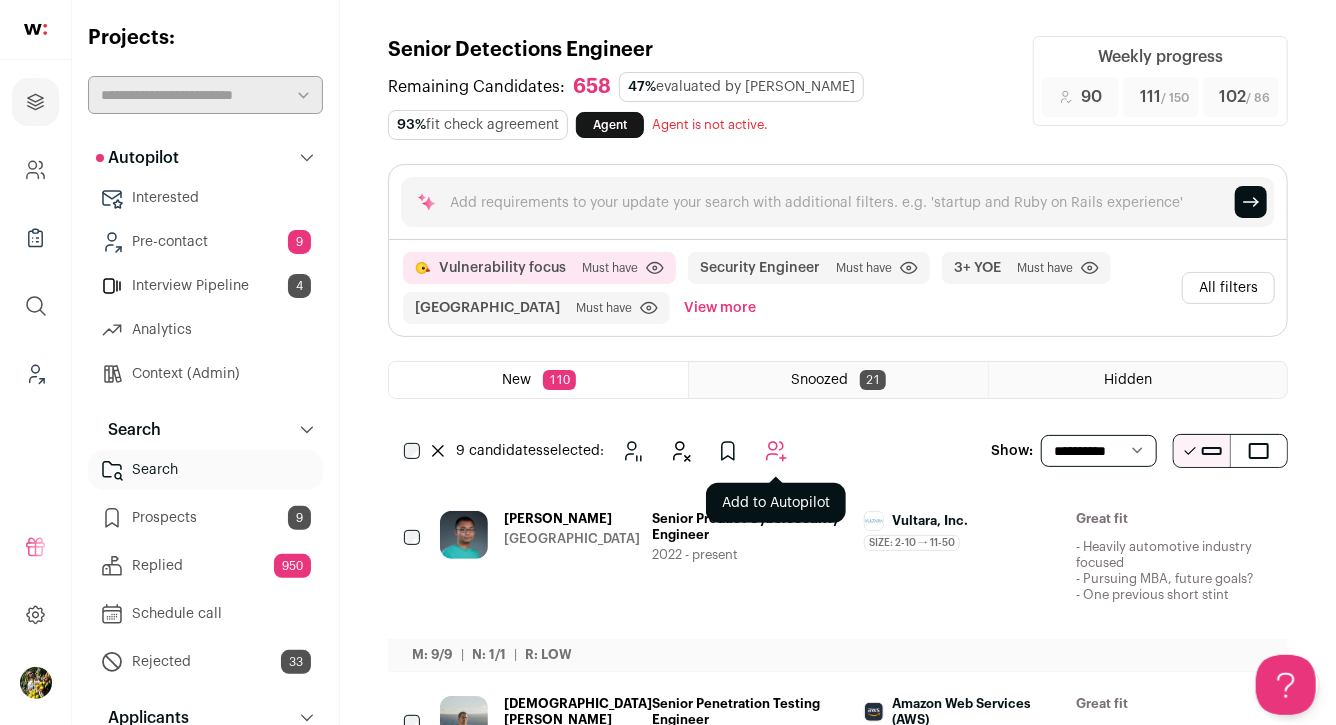 click 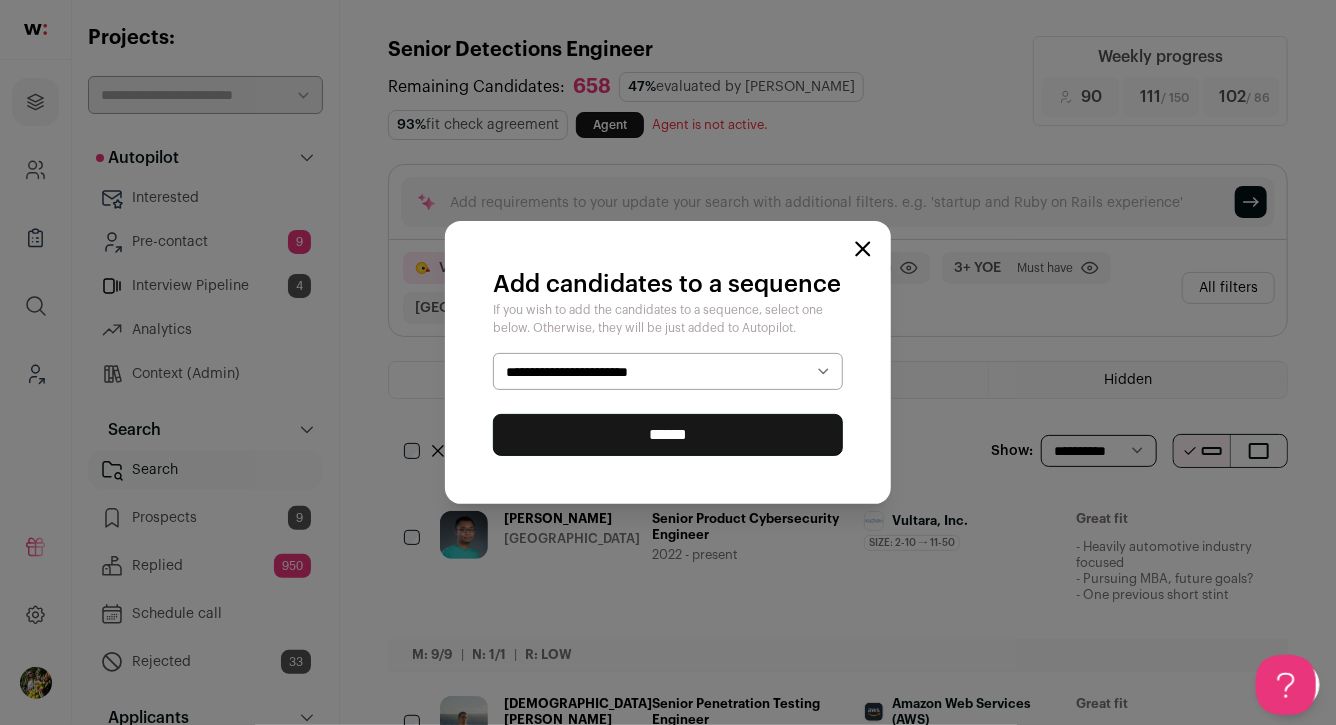 select on "*****" 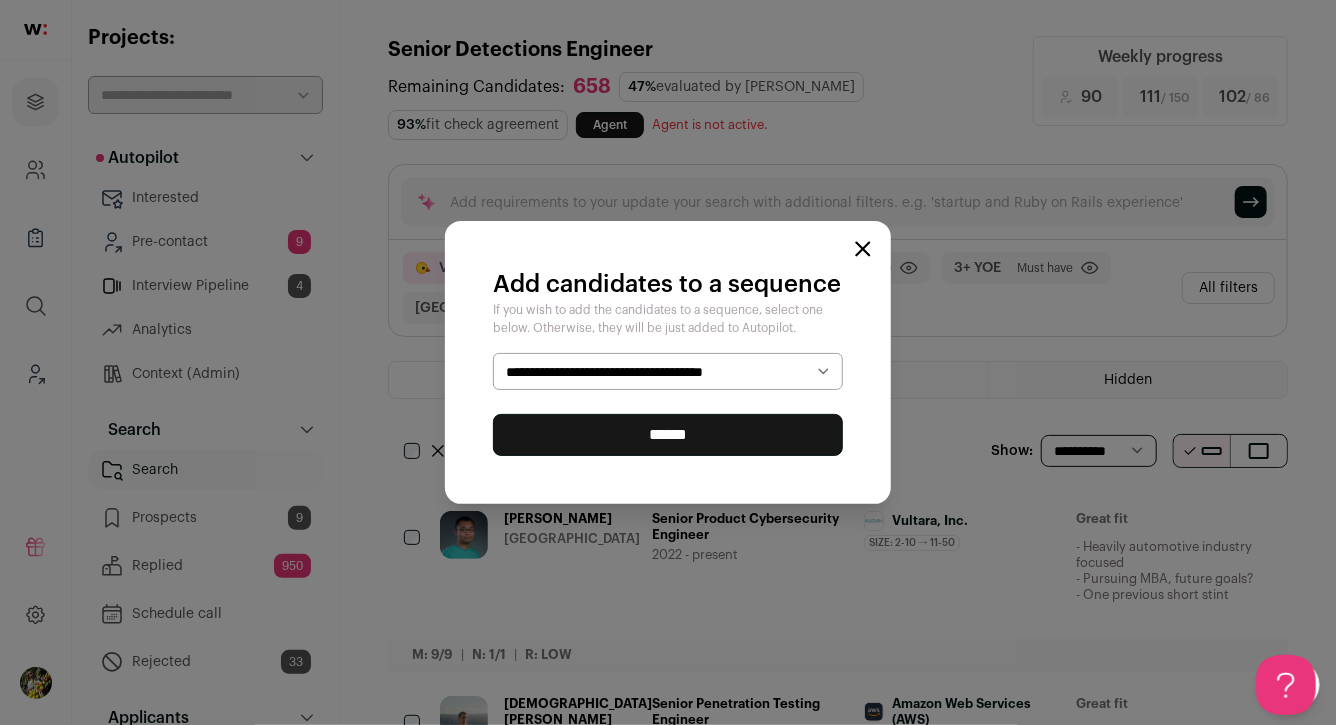 click on "******" at bounding box center [668, 435] 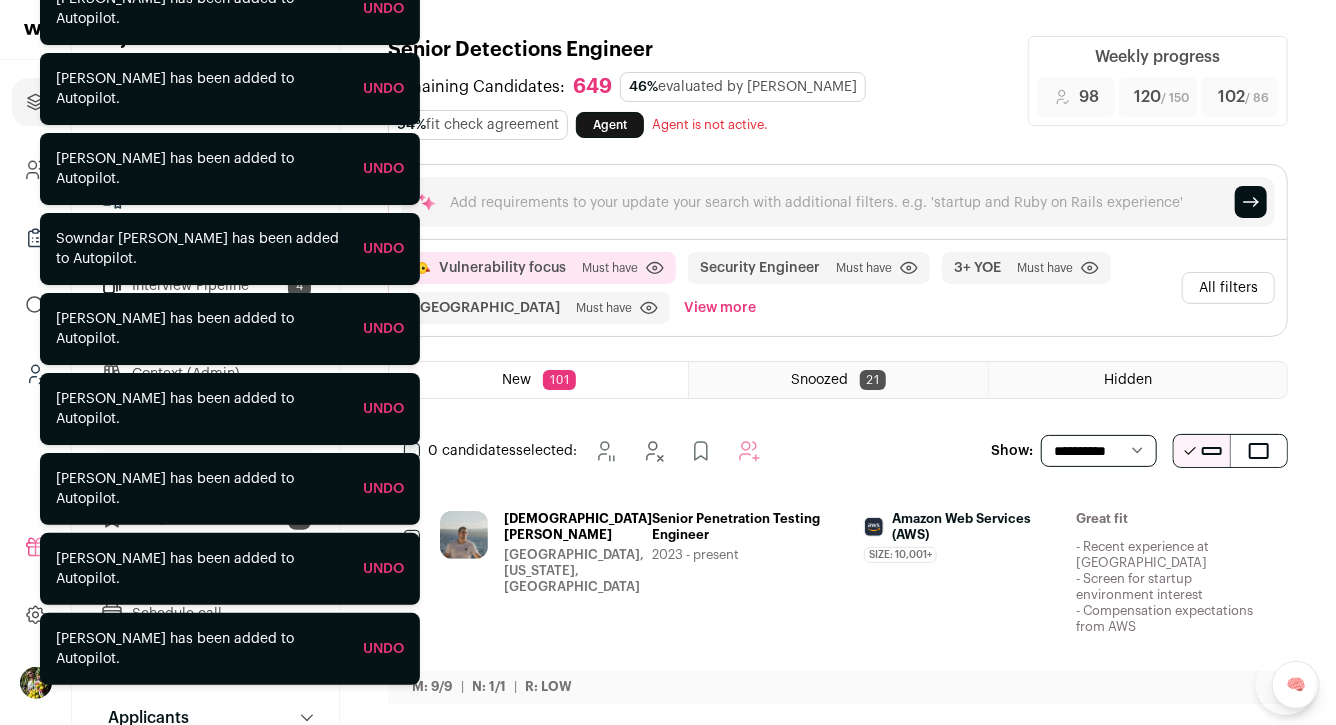 click on "- Recent experience at FAANG
- Screen for startup environment interest
- Compensation expectations from AWS" at bounding box center (1174, 587) 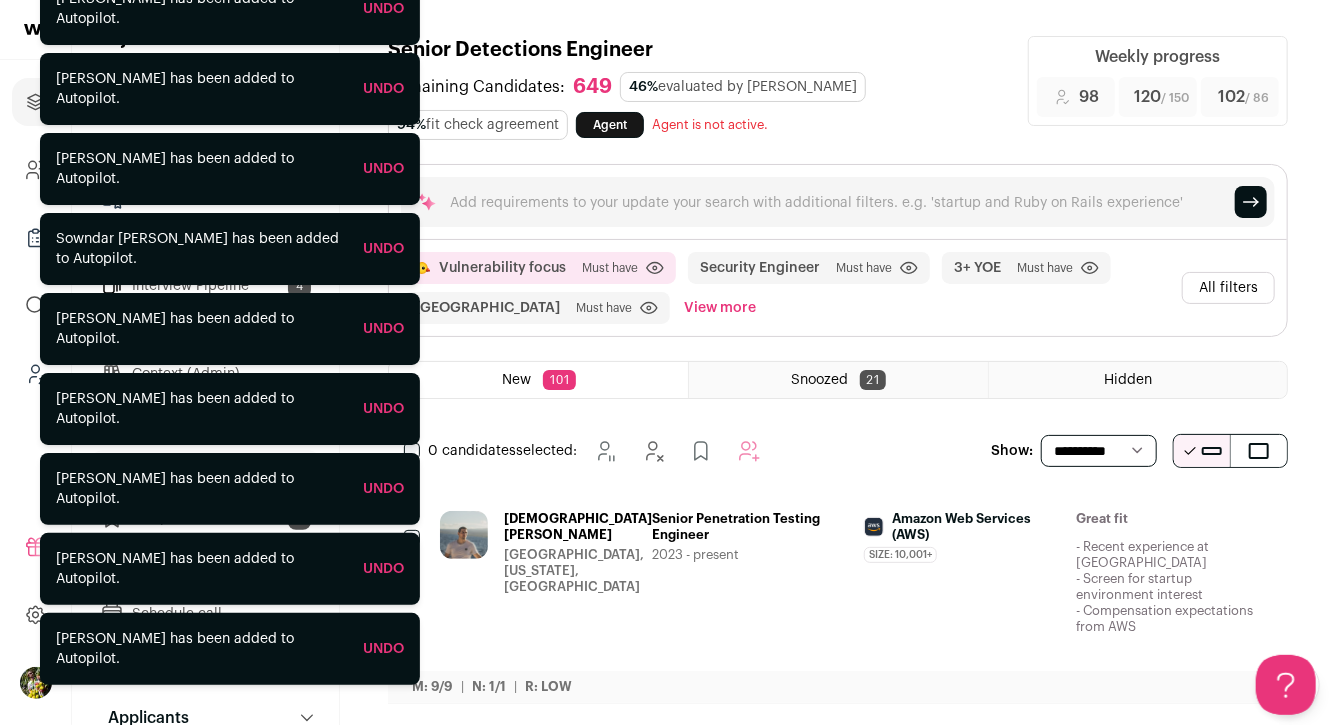 scroll, scrollTop: 0, scrollLeft: 0, axis: both 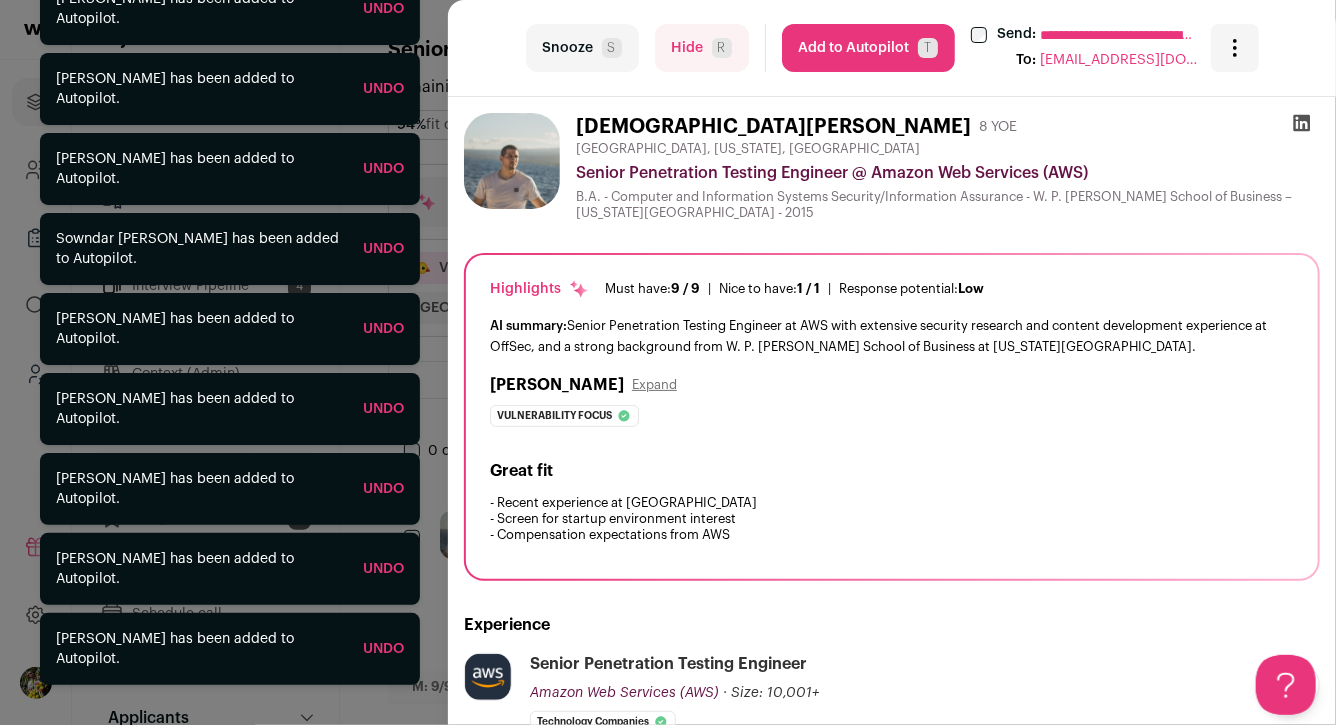 click on "Hide
R" at bounding box center [702, 48] 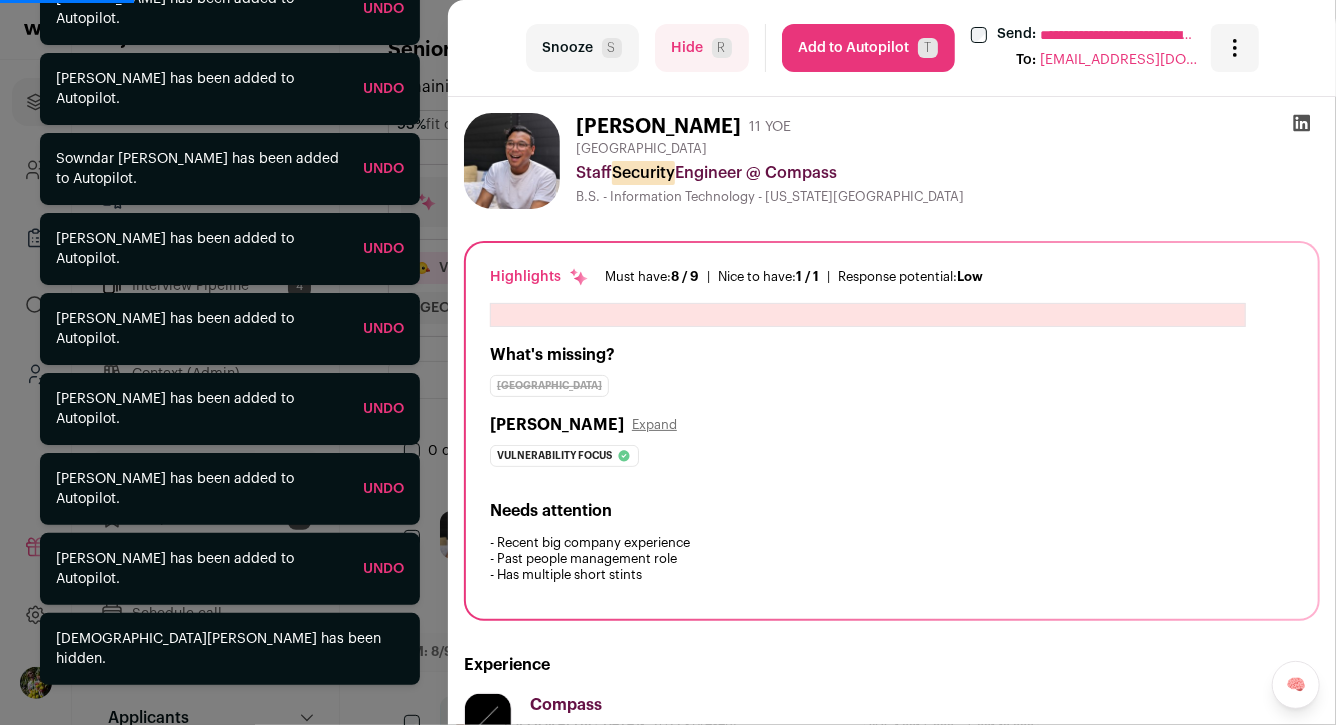 click on "**********" at bounding box center (668, 362) 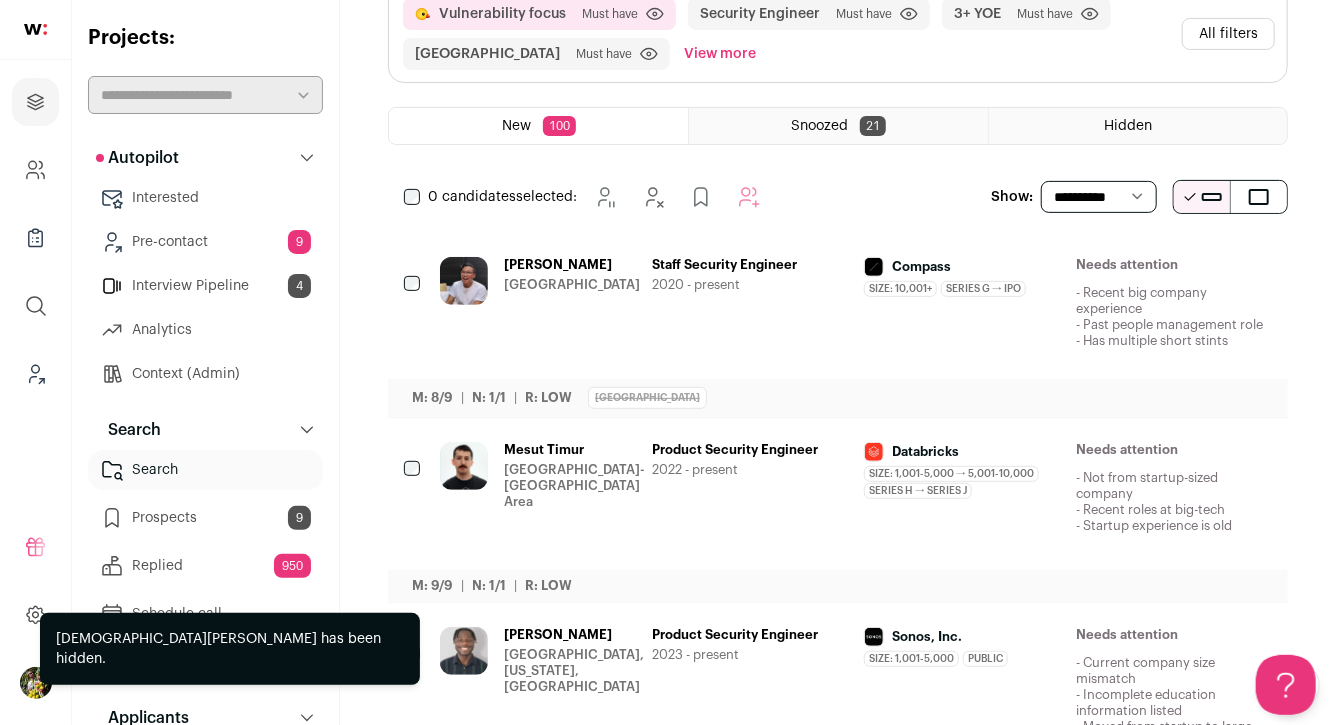 scroll, scrollTop: 0, scrollLeft: 0, axis: both 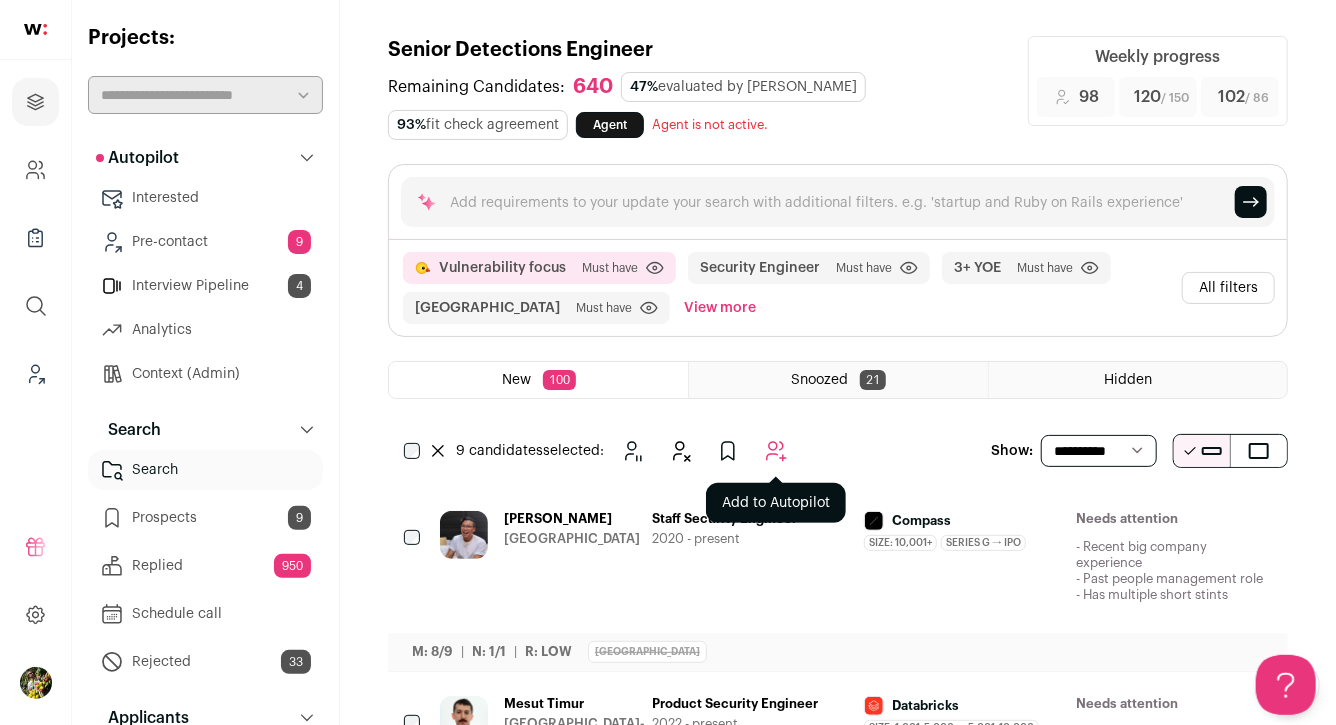 click 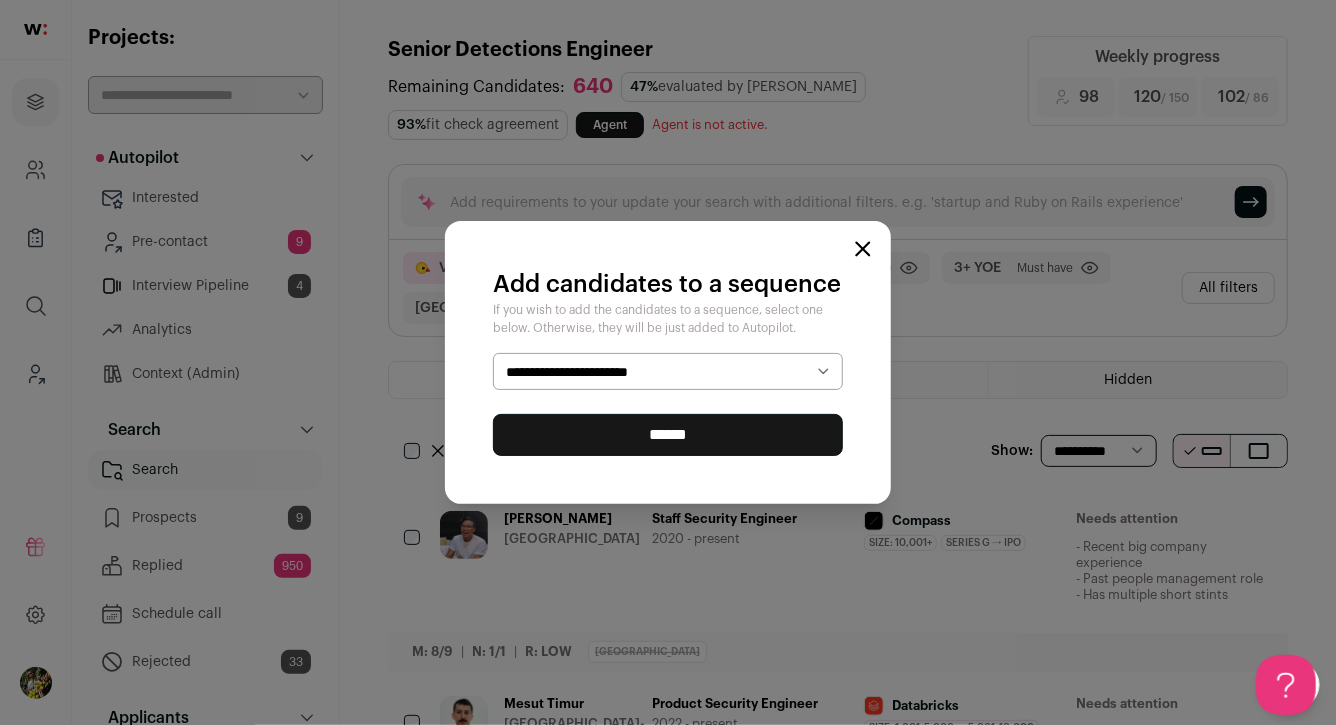 select on "*****" 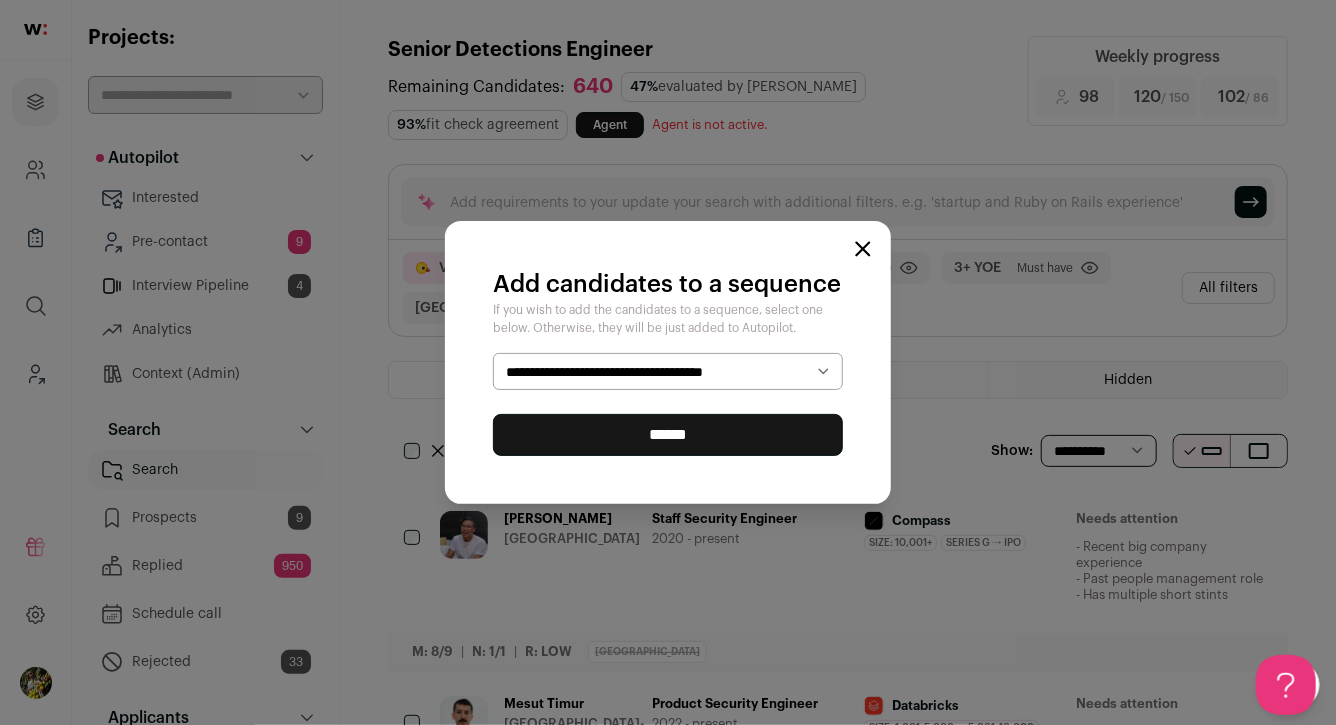 click on "******" at bounding box center [668, 435] 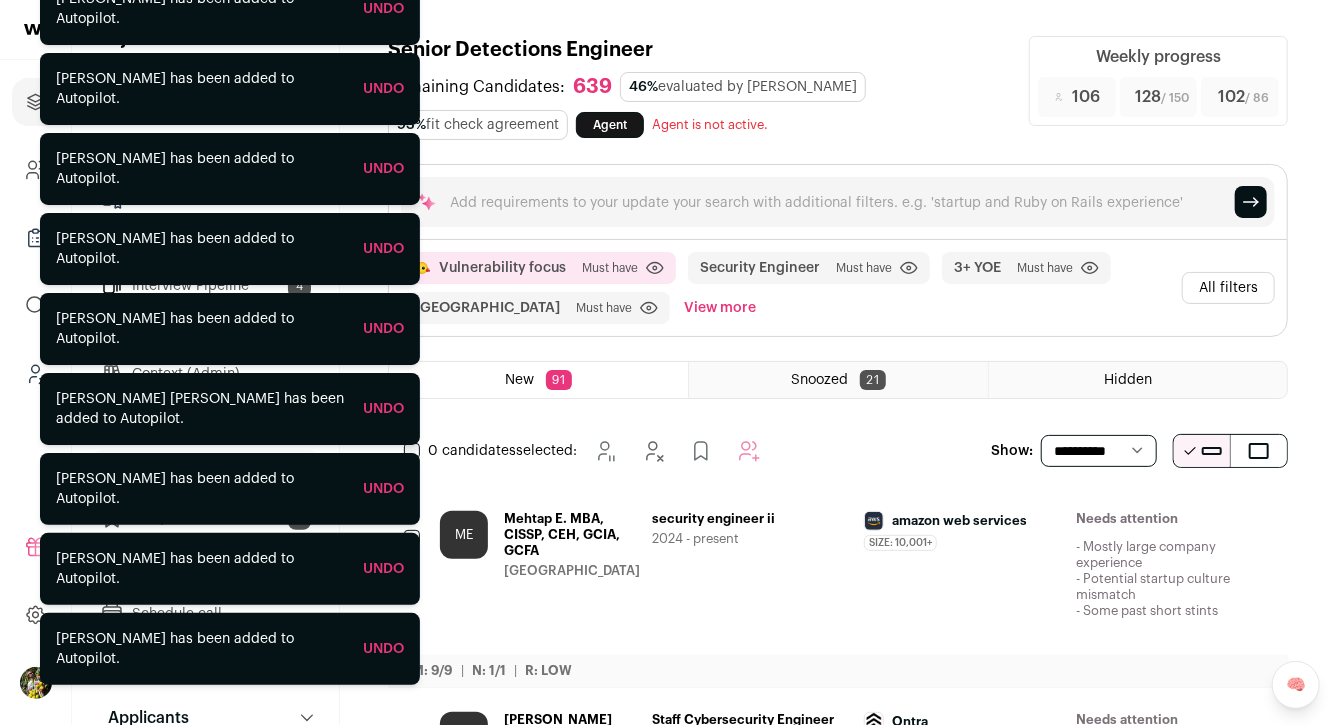 click on "Mehtap E. MBA, CISSP, CEH, GCIA, GCFA" at bounding box center (572, 535) 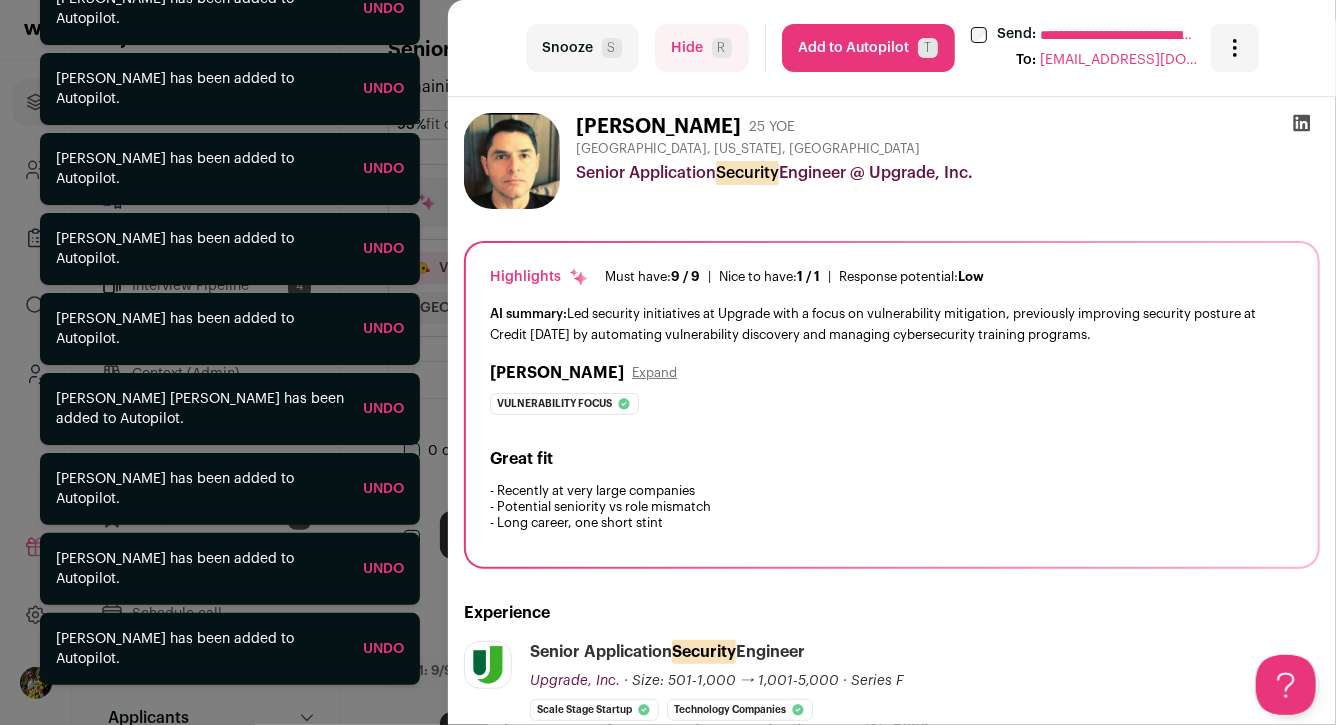 scroll, scrollTop: 0, scrollLeft: 0, axis: both 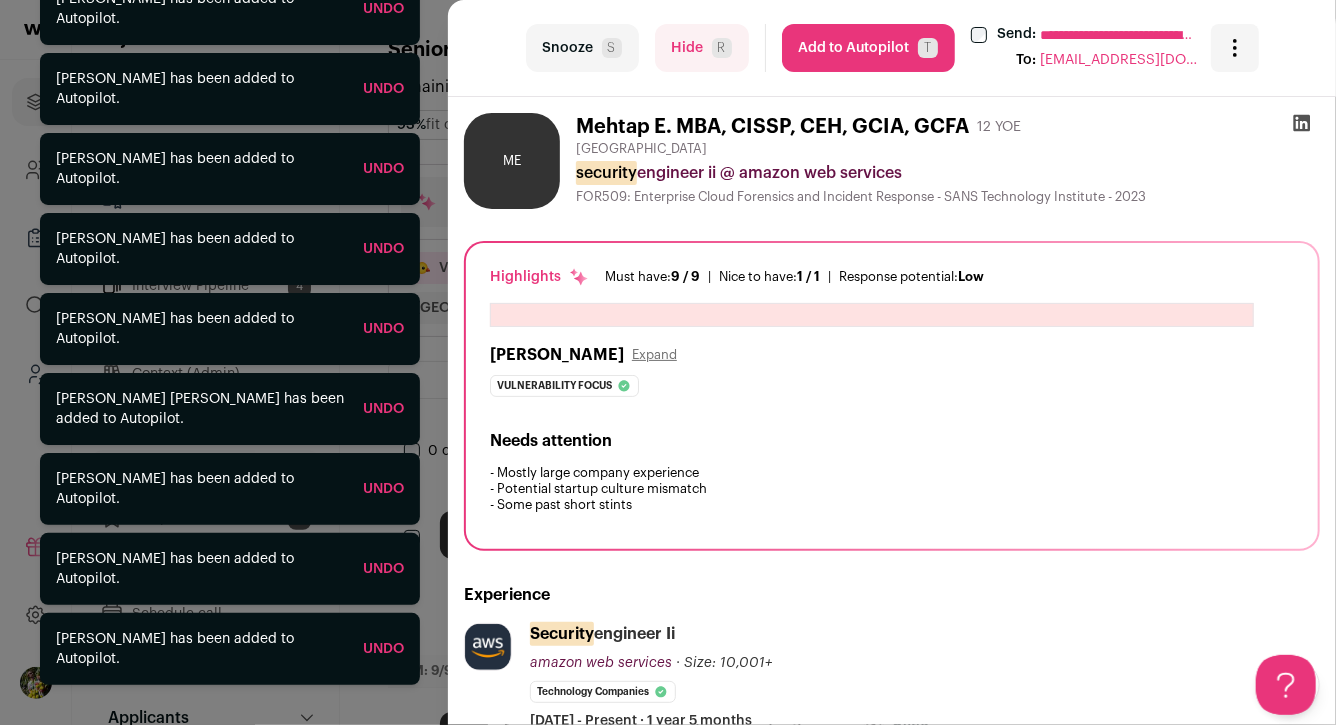 click on "Projects
Company and ATS Settings
Company Lists (Experimental)
Global Search
Leads (Backoffice)
Refer and earn $
User Settings" at bounding box center [668, 1194] 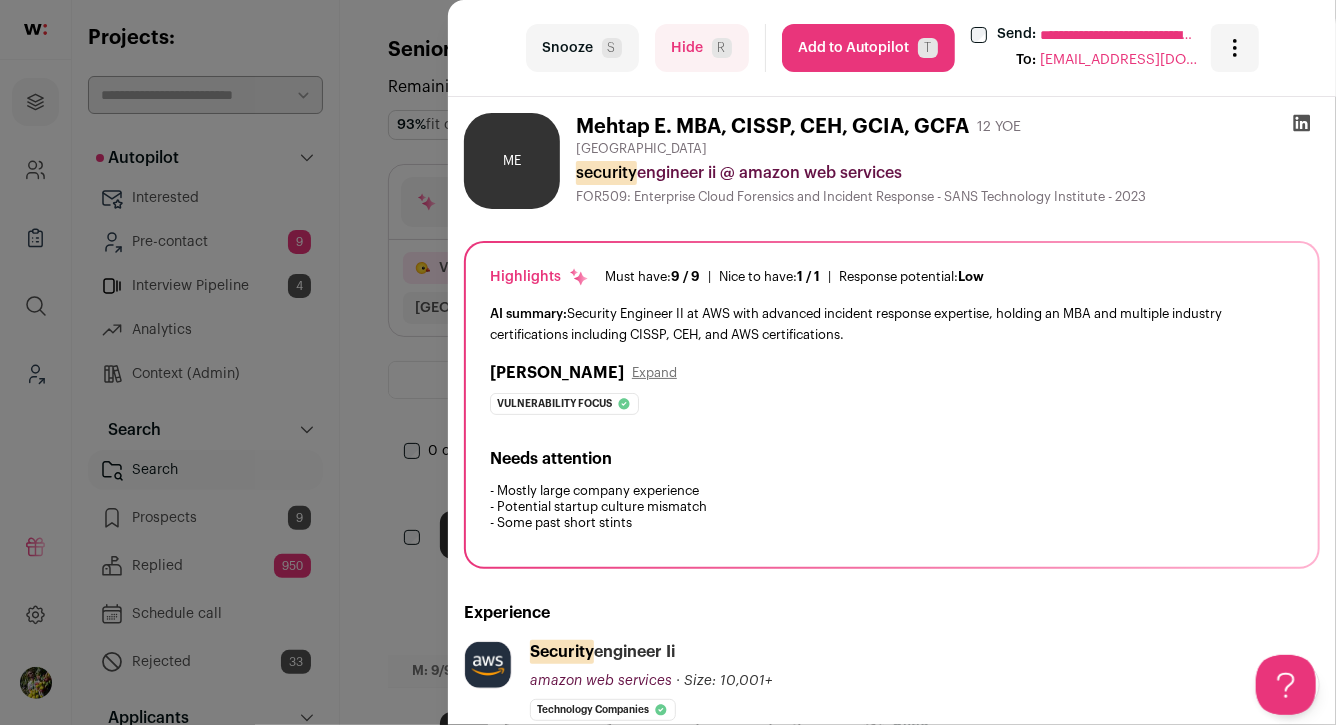 click on "Hide
R" at bounding box center (702, 48) 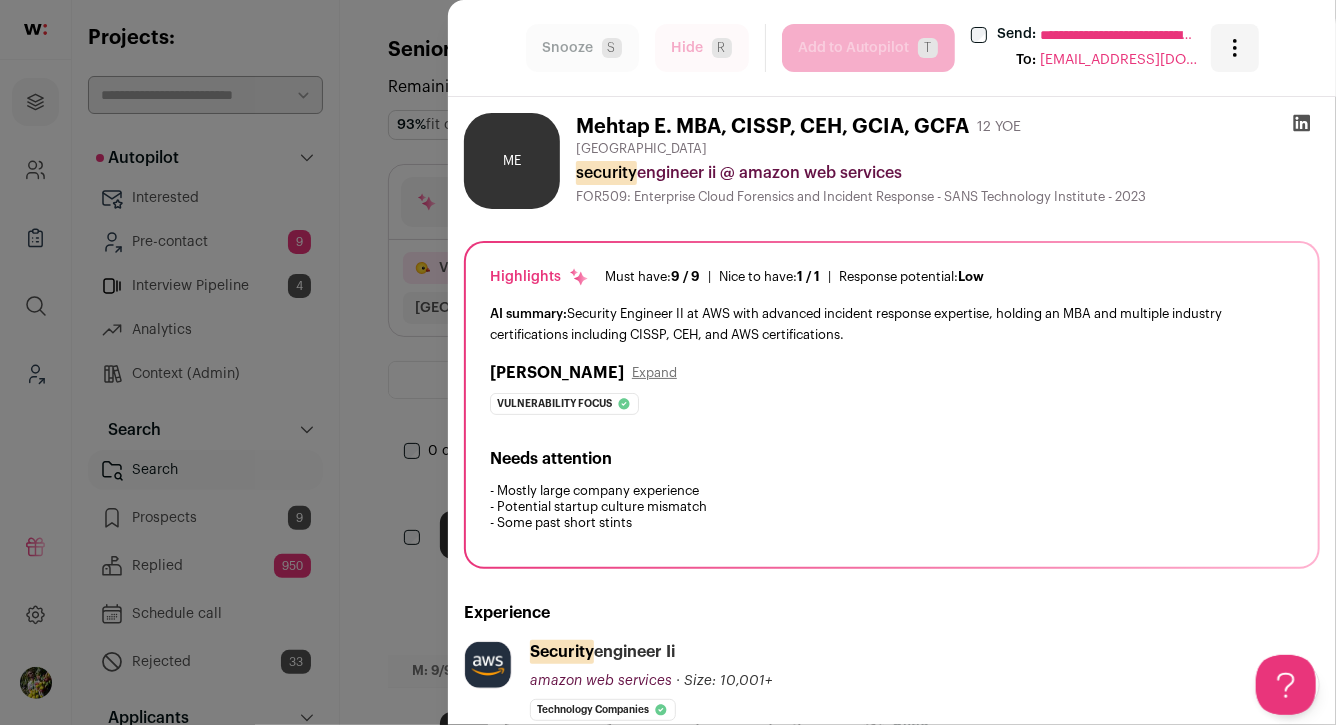 click on "**********" at bounding box center [668, 362] 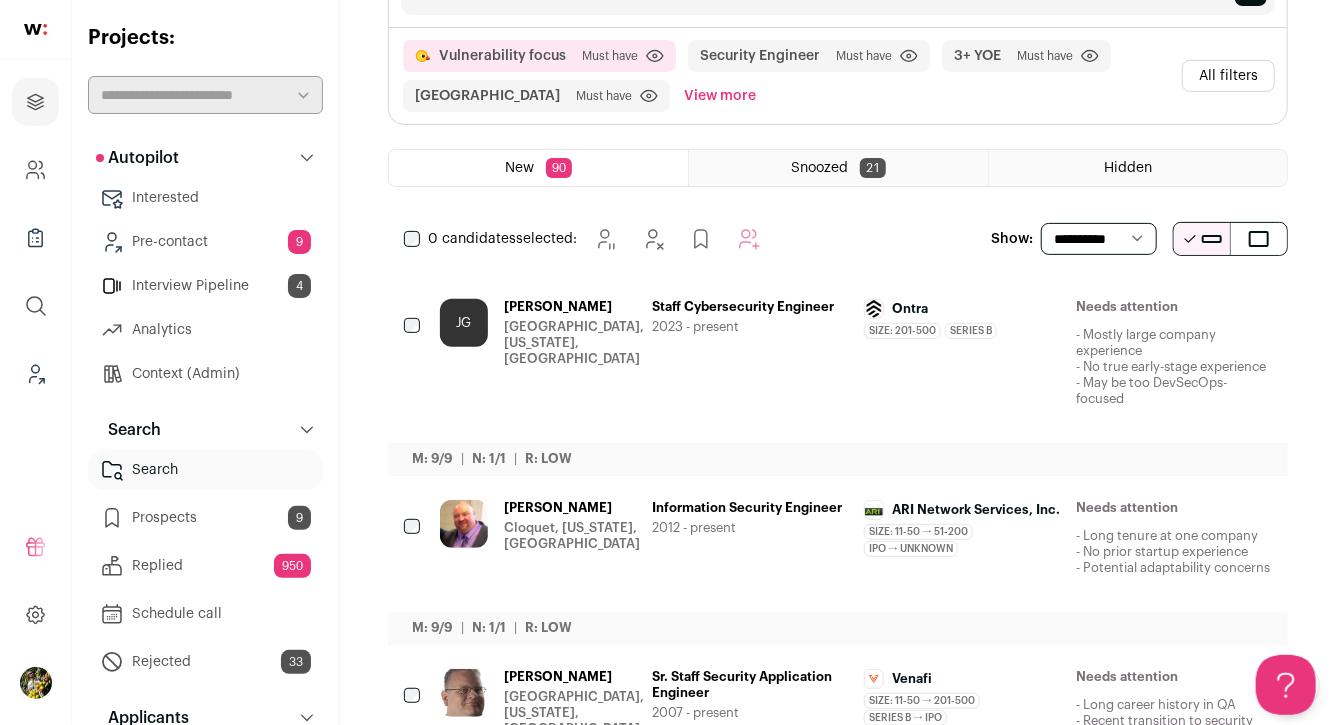 scroll, scrollTop: 232, scrollLeft: 0, axis: vertical 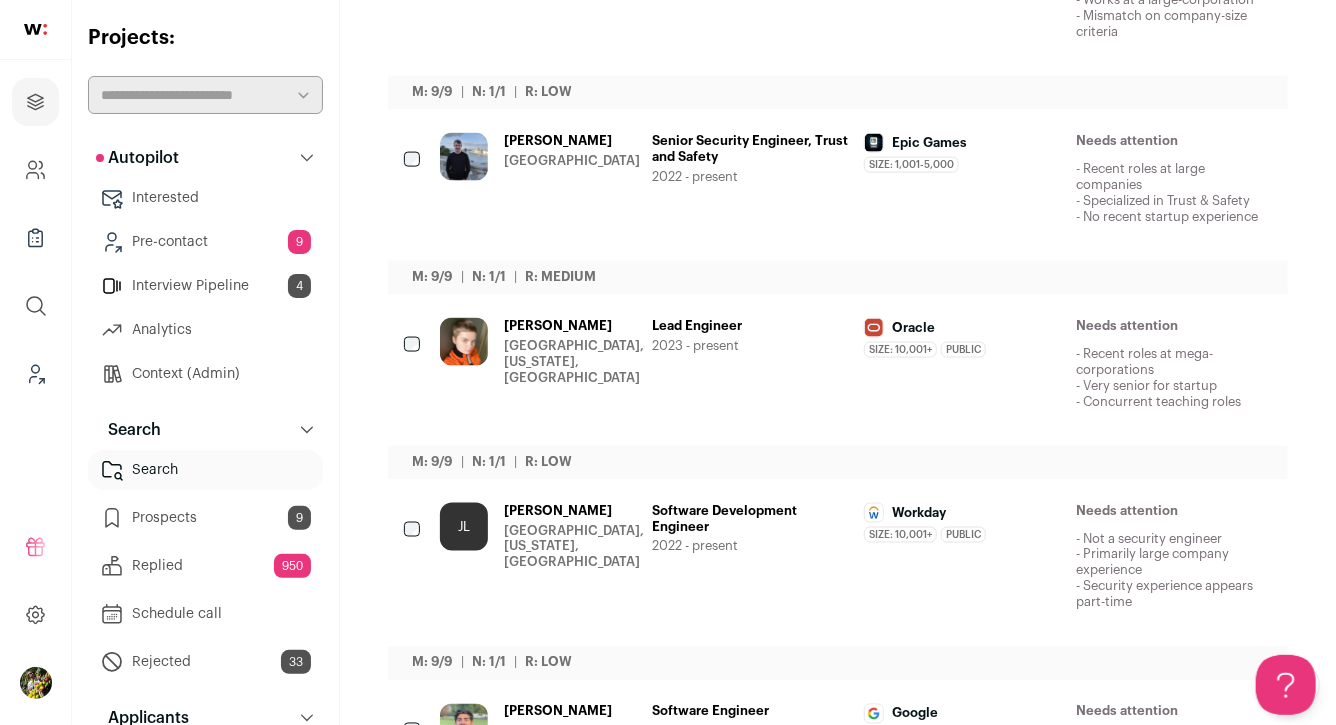 click on "[PERSON_NAME]
[GEOGRAPHIC_DATA], [US_STATE], [GEOGRAPHIC_DATA]
Lead Engineer
2023 - present
Oracle
Size: 10,001+
Oracle's size has been 10,001+ employees during [PERSON_NAME]'s time there
Public
Oracle was a public company during [PERSON_NAME]'s time there
Oracle
Public Tags" at bounding box center (856, 370) 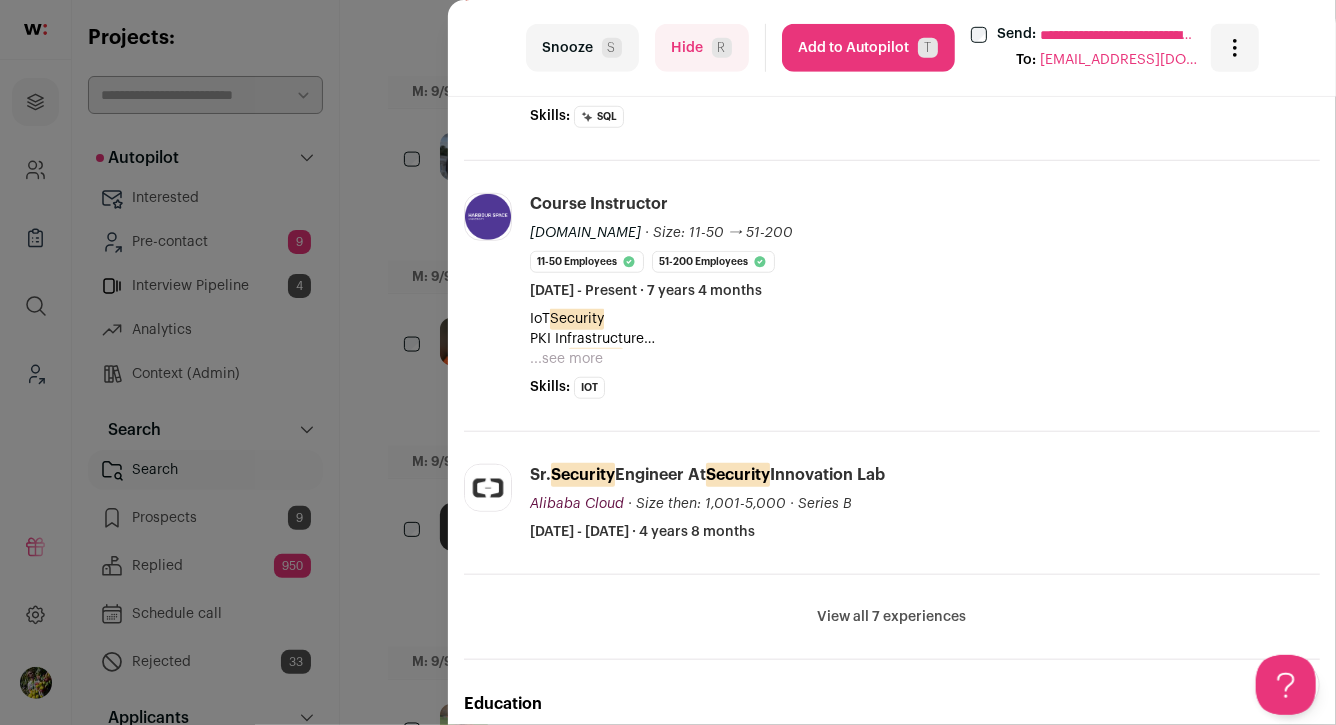 click on "...see more" at bounding box center (566, 359) 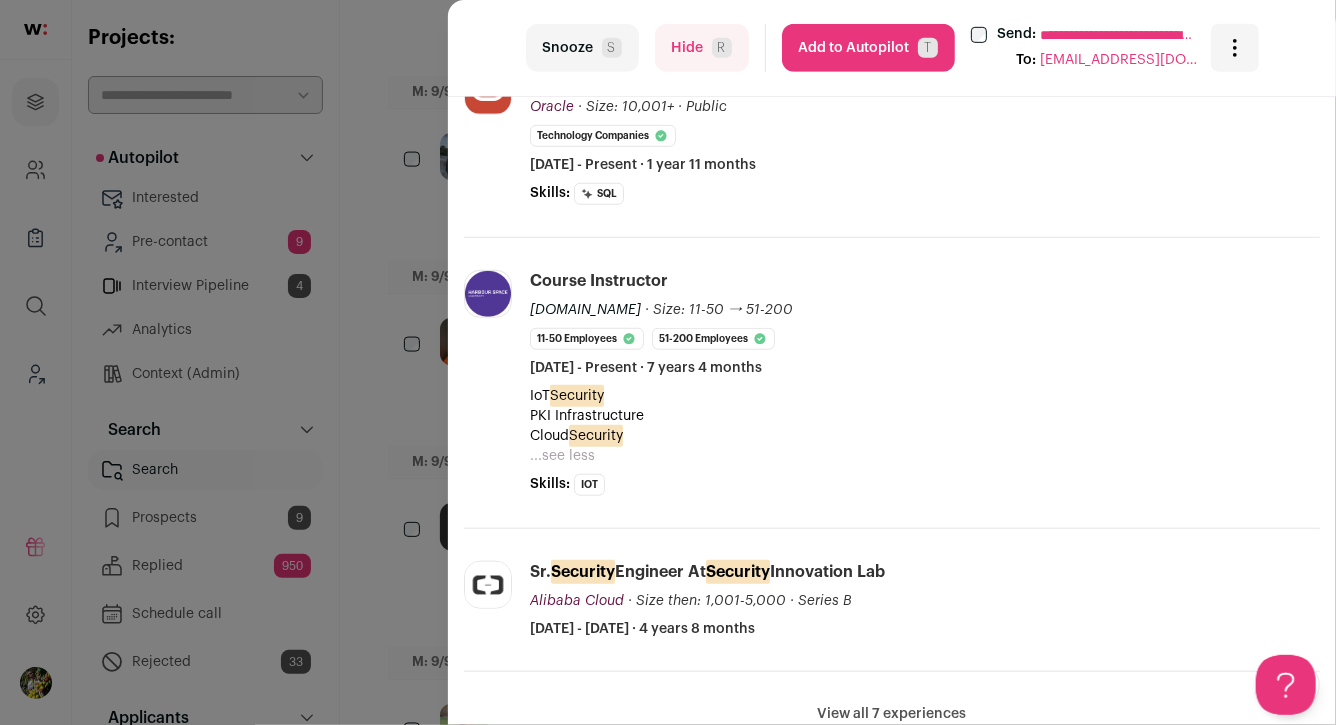 scroll, scrollTop: 454, scrollLeft: 0, axis: vertical 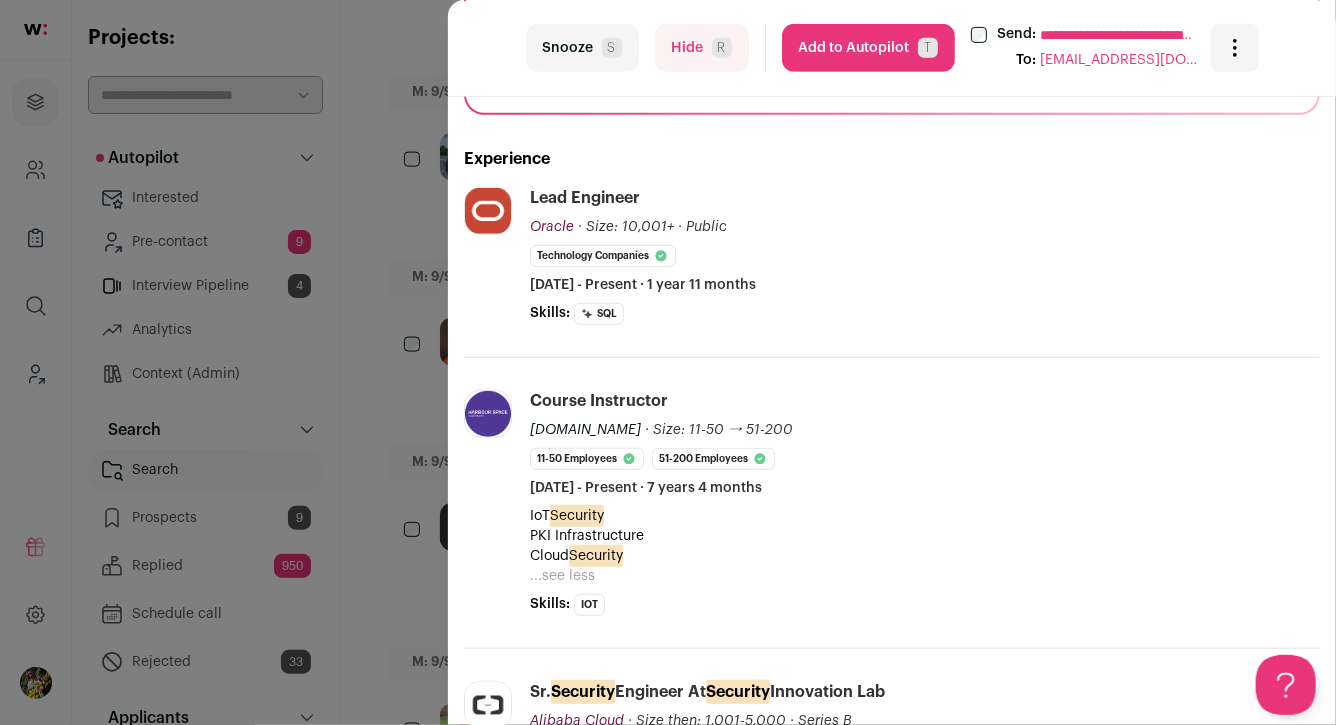 click on "Hide
R" at bounding box center (702, 48) 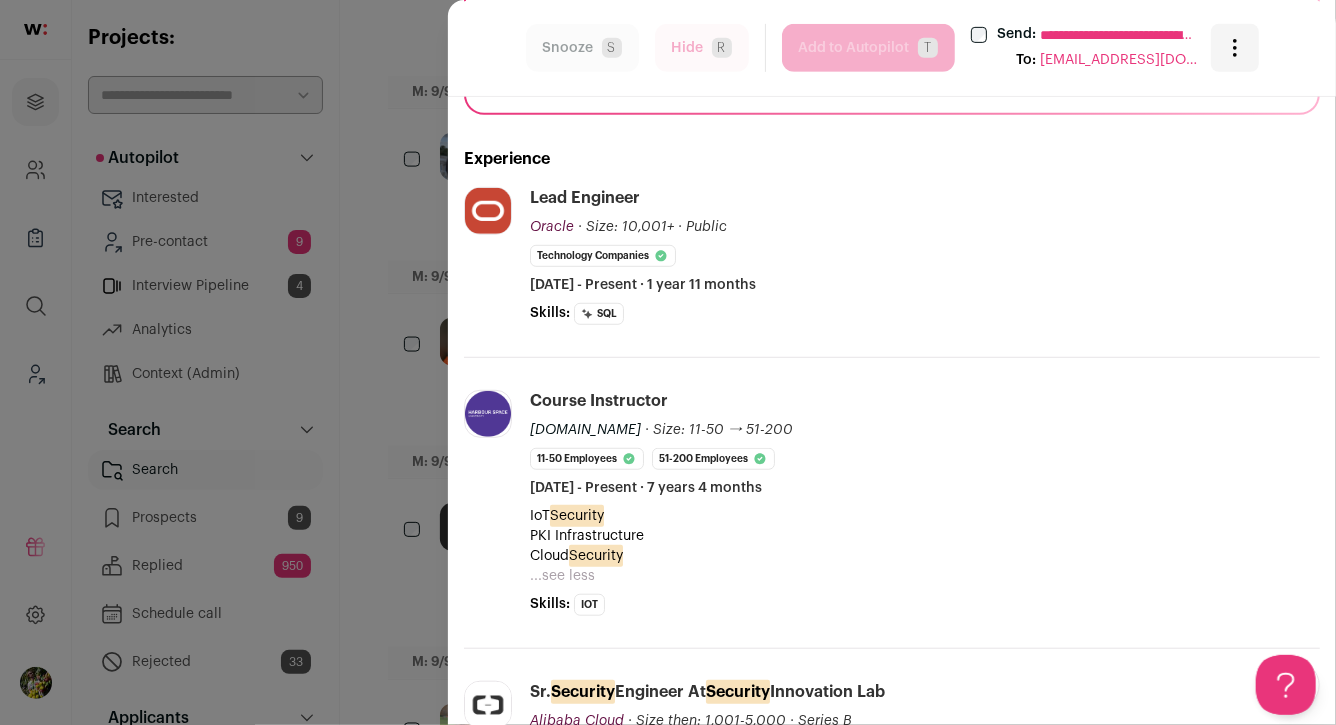 click on "**********" at bounding box center [668, 362] 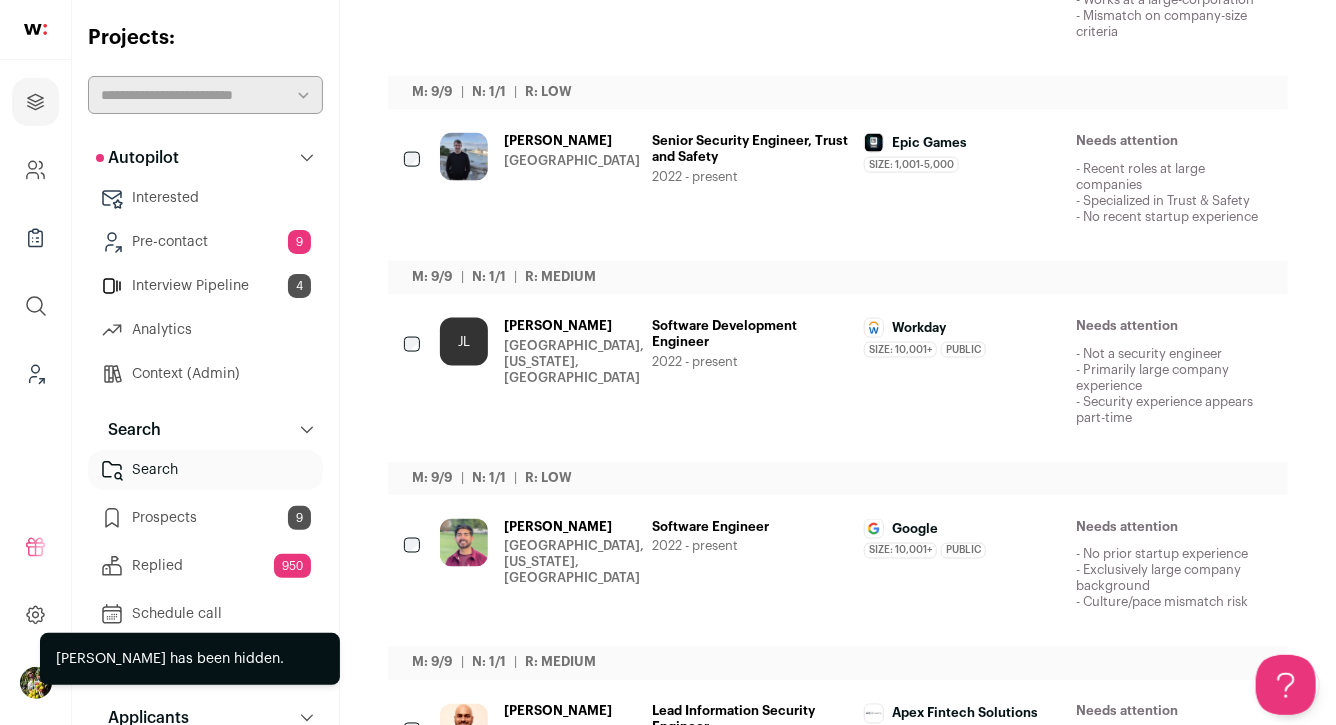scroll, scrollTop: 0, scrollLeft: 0, axis: both 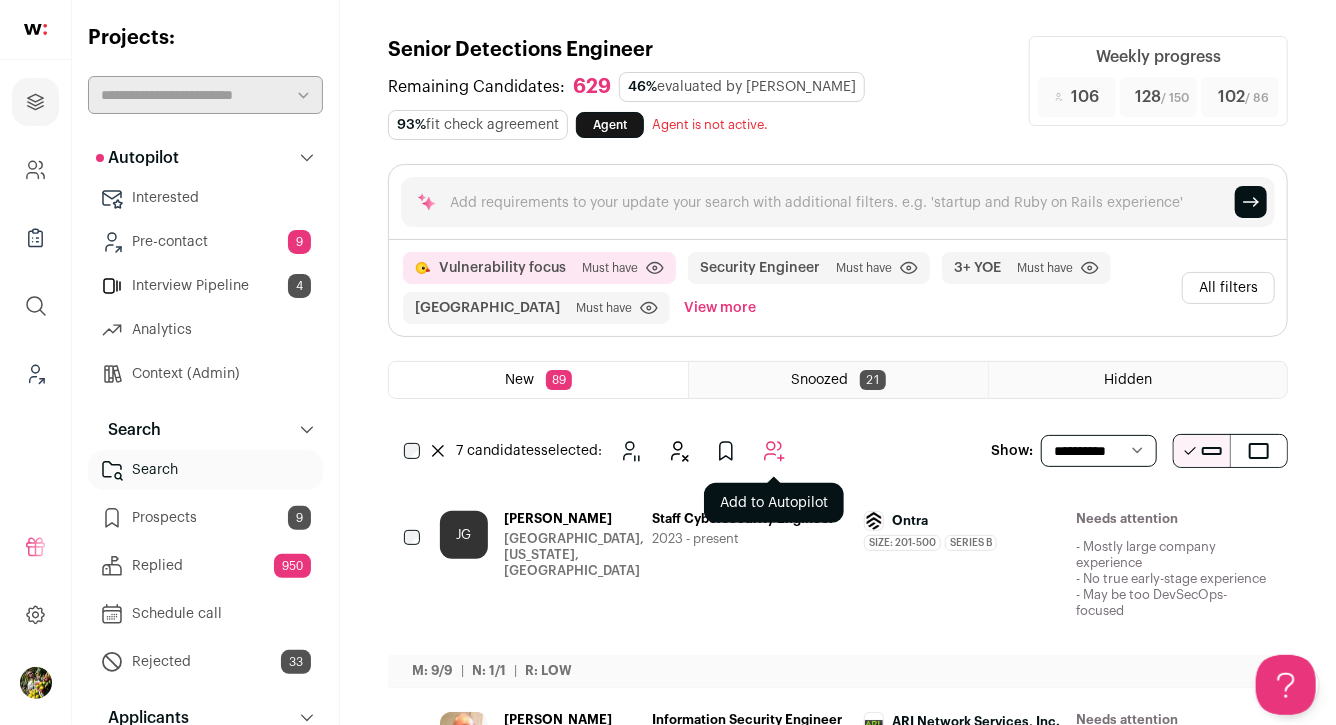 click 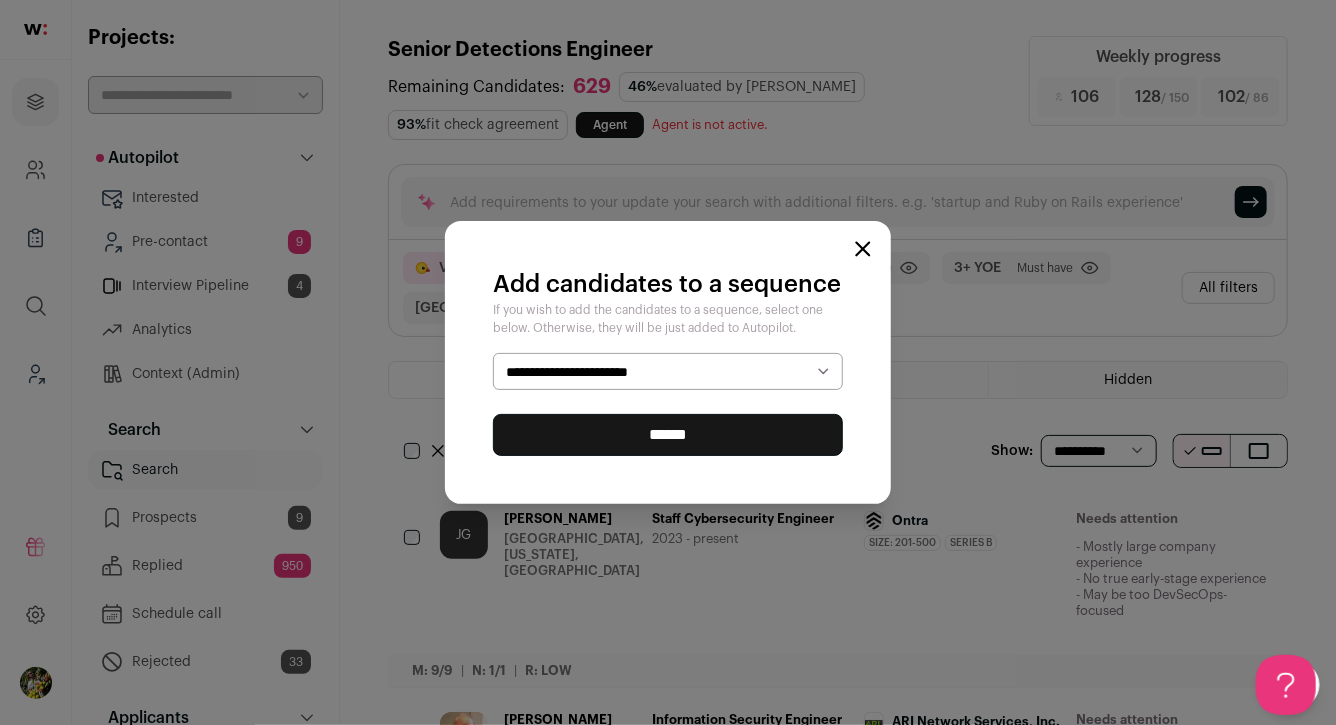 select on "*****" 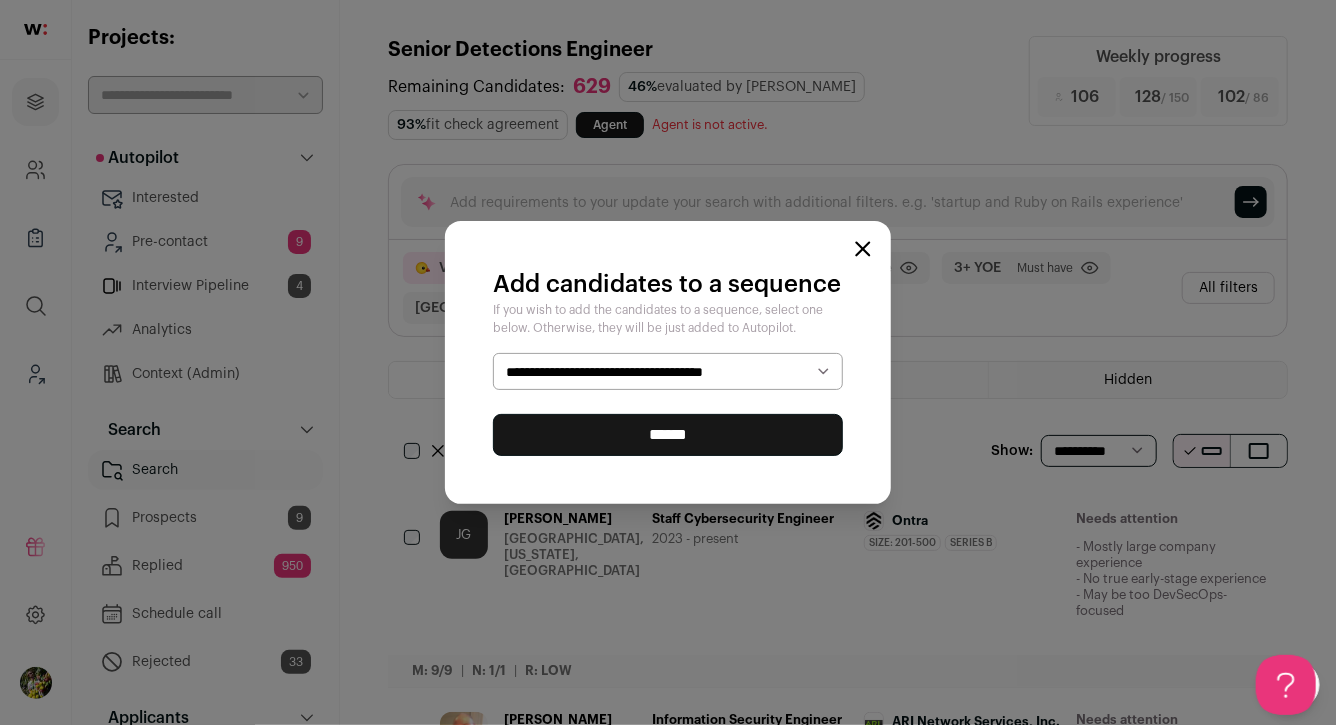 click on "******" at bounding box center (668, 435) 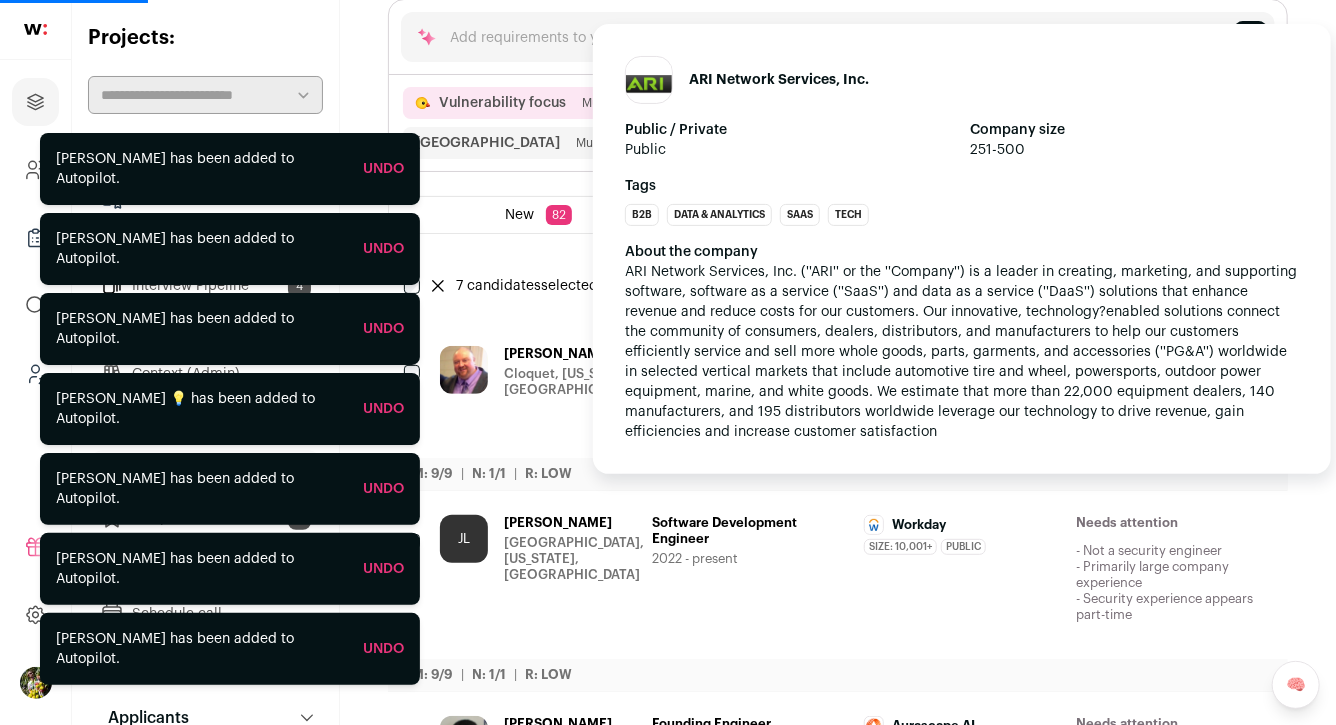 scroll, scrollTop: 179, scrollLeft: 0, axis: vertical 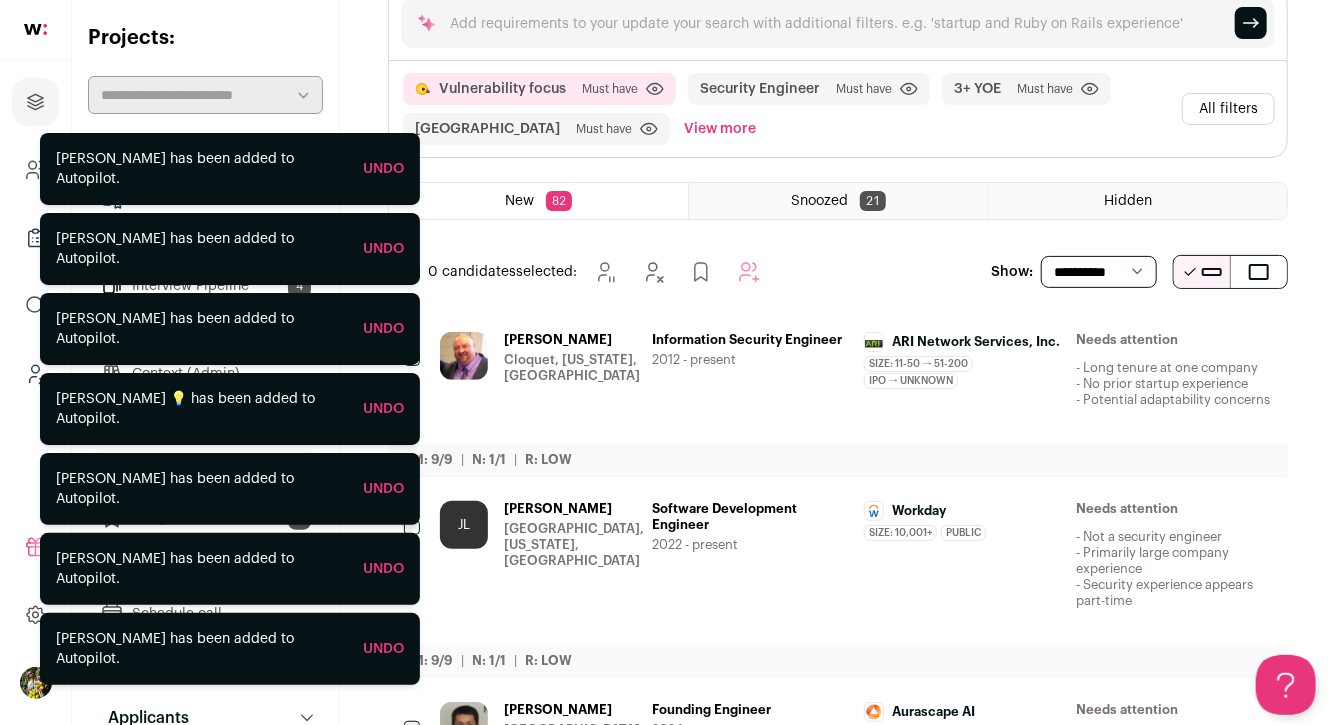 click 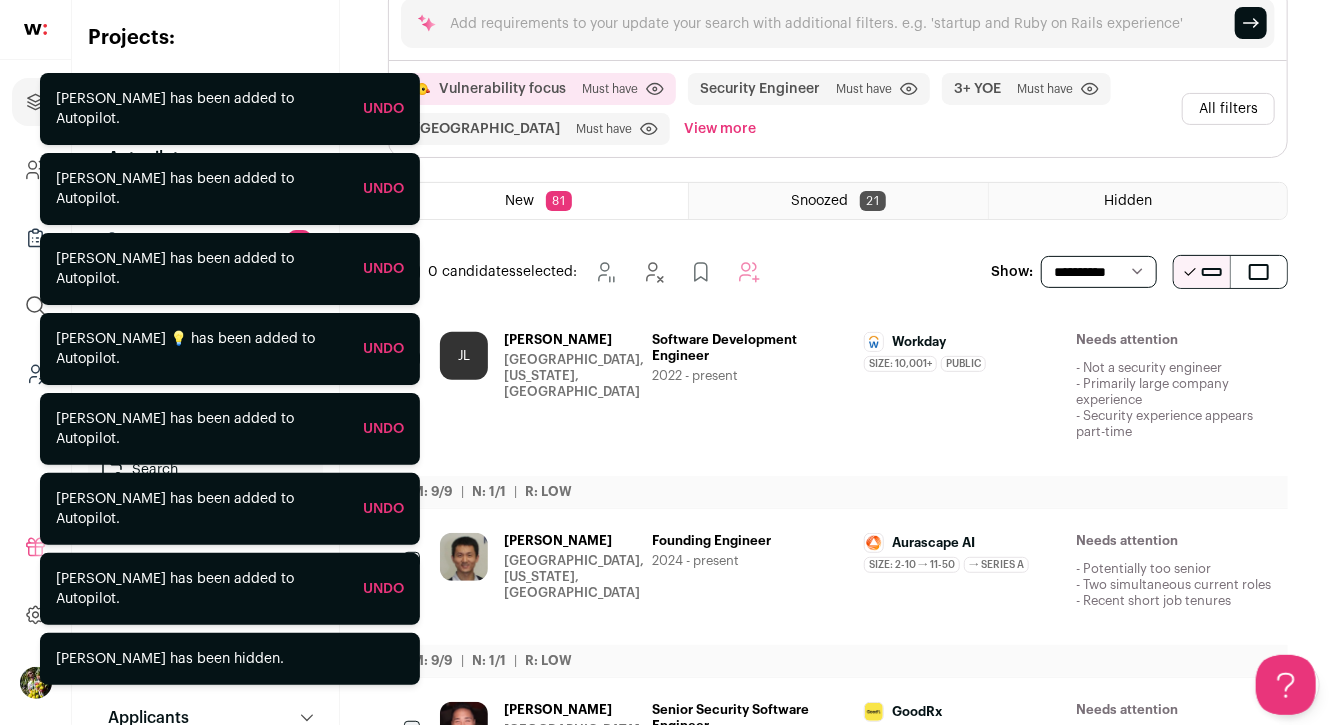 scroll, scrollTop: 0, scrollLeft: 0, axis: both 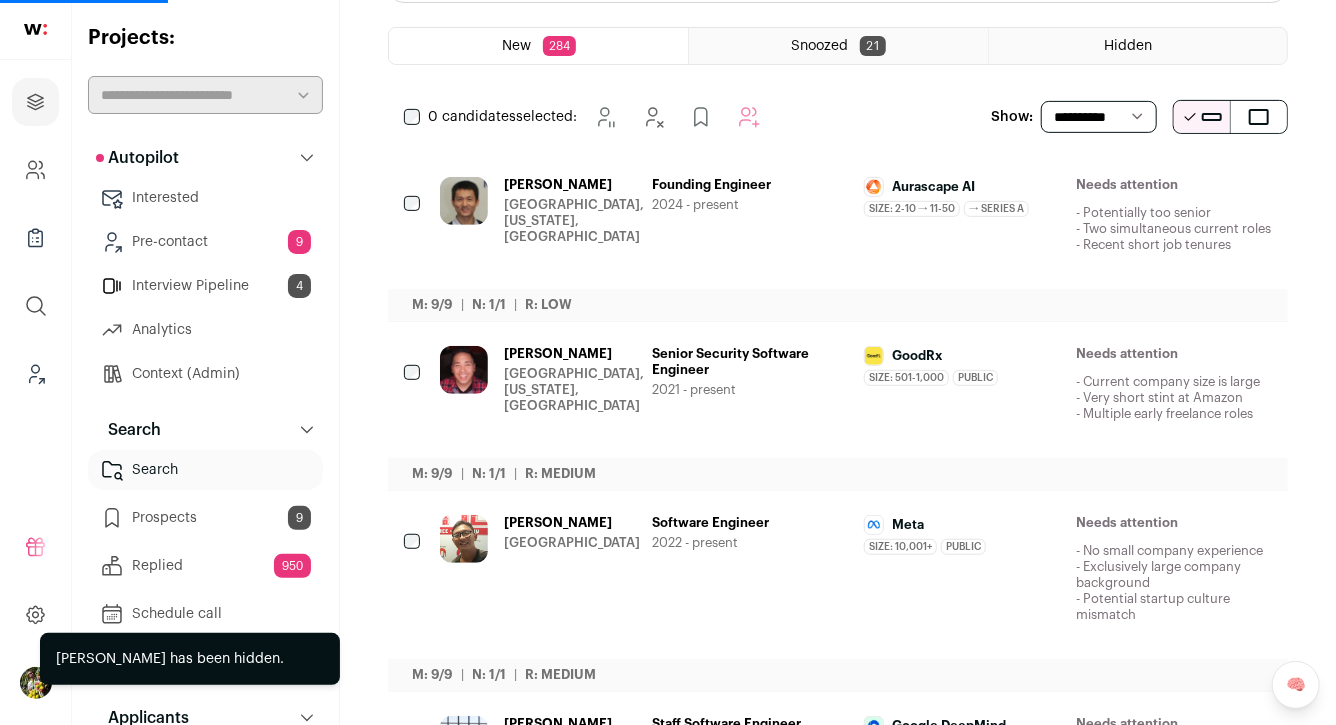 click on "[PERSON_NAME]" at bounding box center [574, 185] 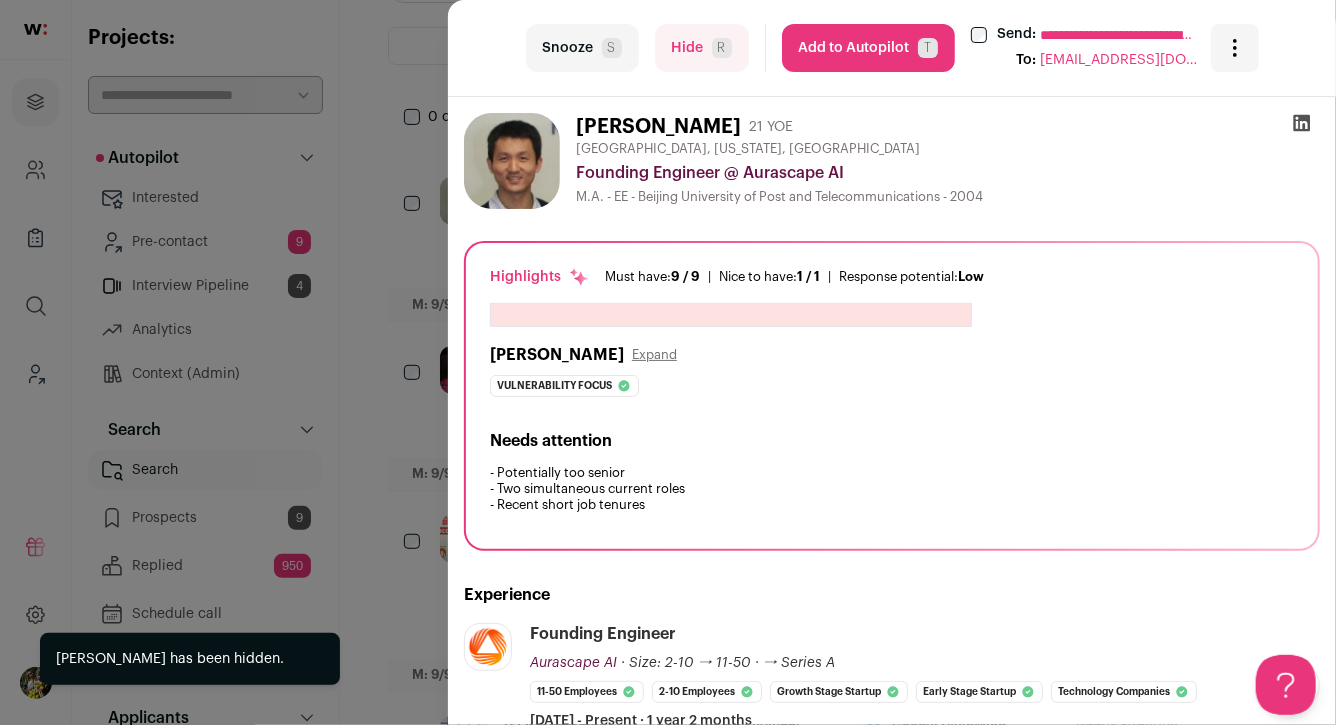 scroll, scrollTop: 0, scrollLeft: 0, axis: both 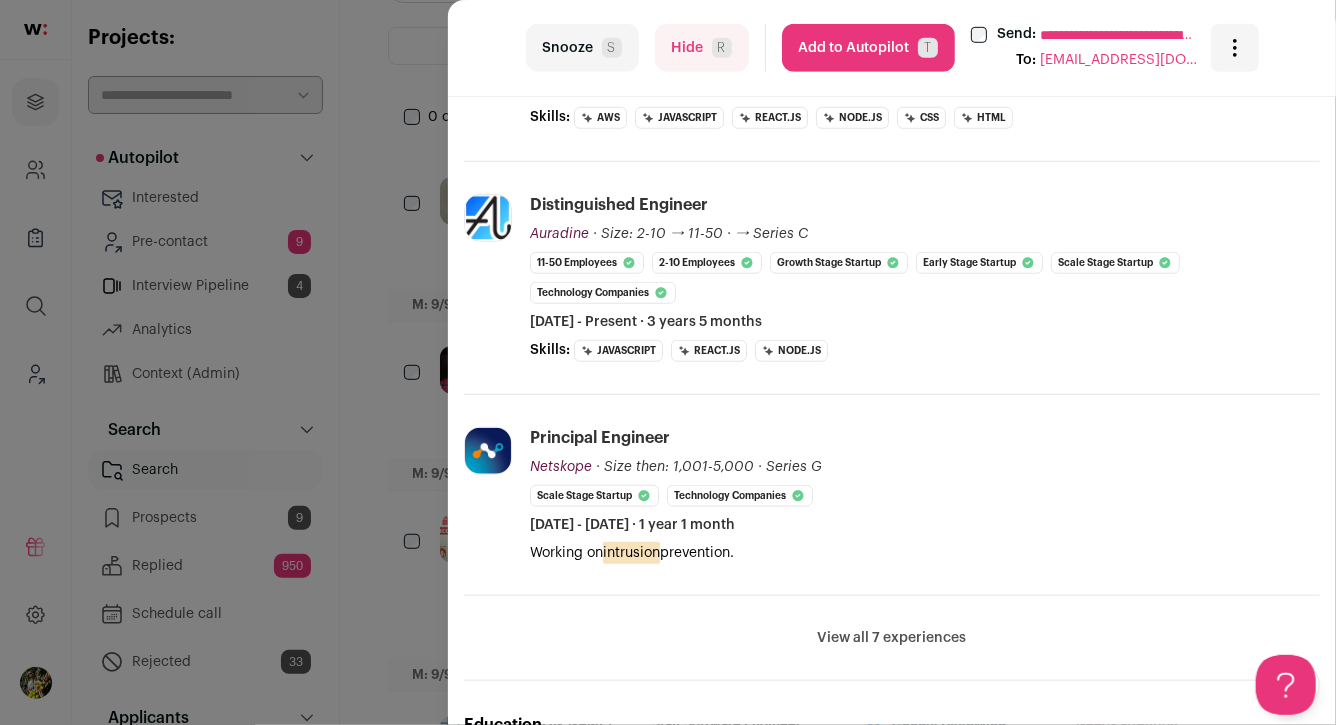 click on "Hide
R" at bounding box center [702, 48] 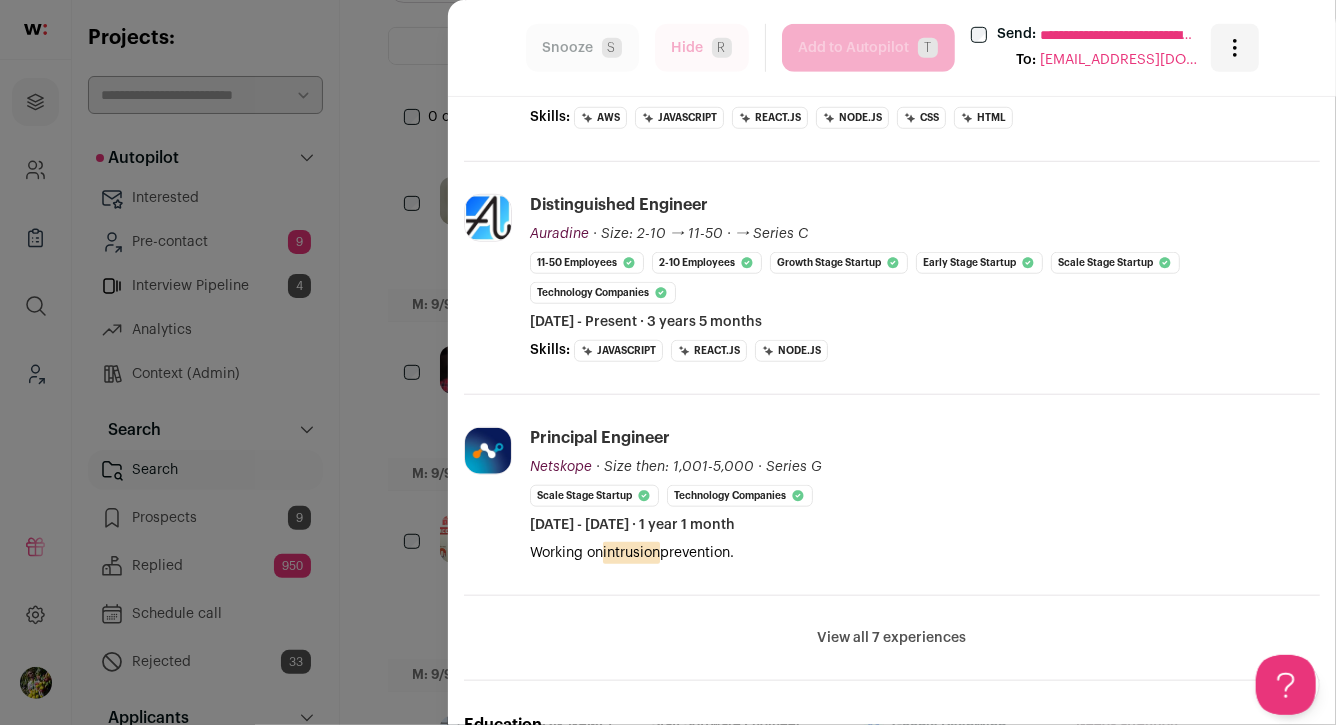 click on "**********" at bounding box center [668, 362] 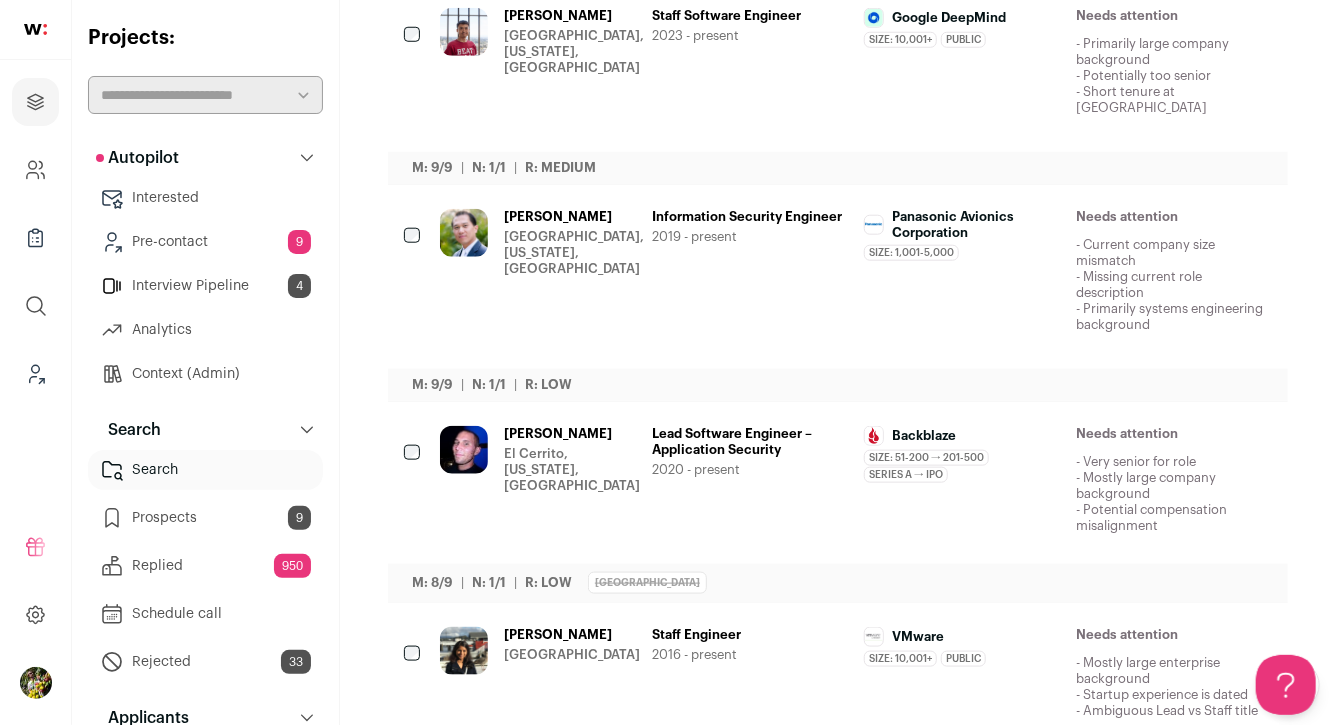 scroll, scrollTop: 847, scrollLeft: 0, axis: vertical 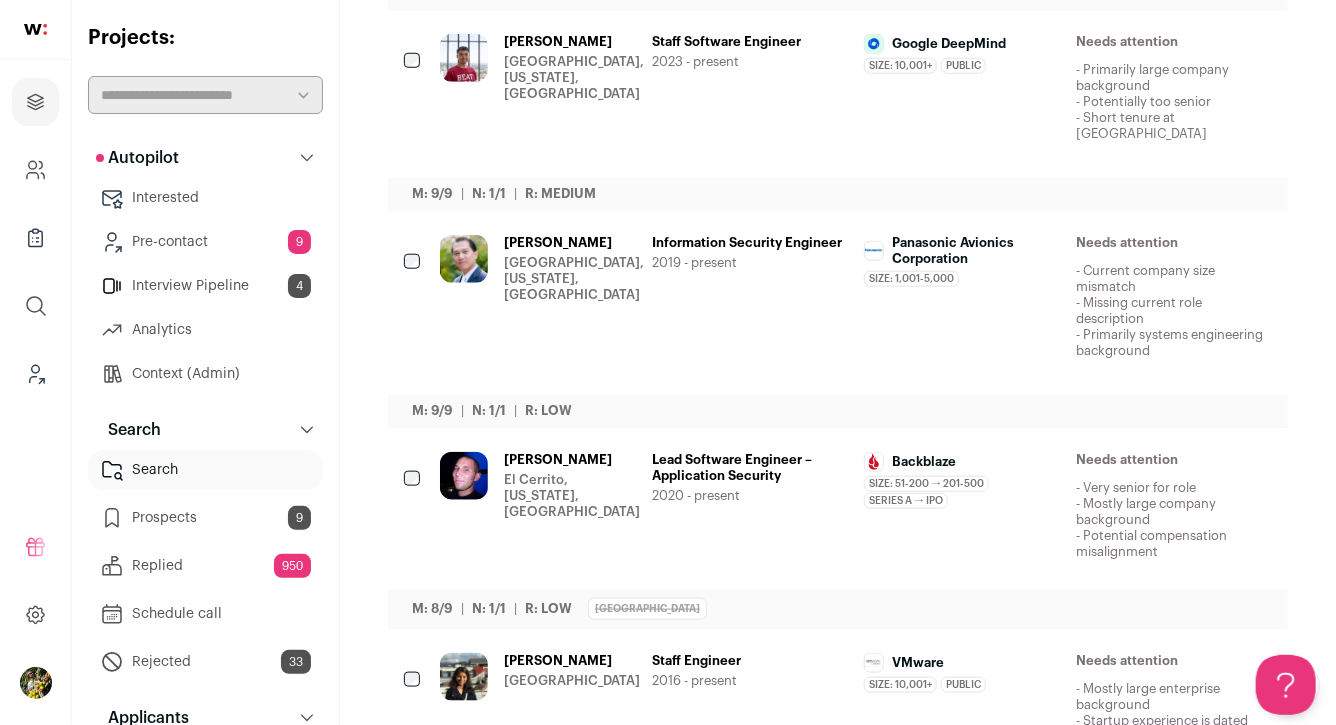click on "[GEOGRAPHIC_DATA], [US_STATE], [GEOGRAPHIC_DATA]" at bounding box center (574, 78) 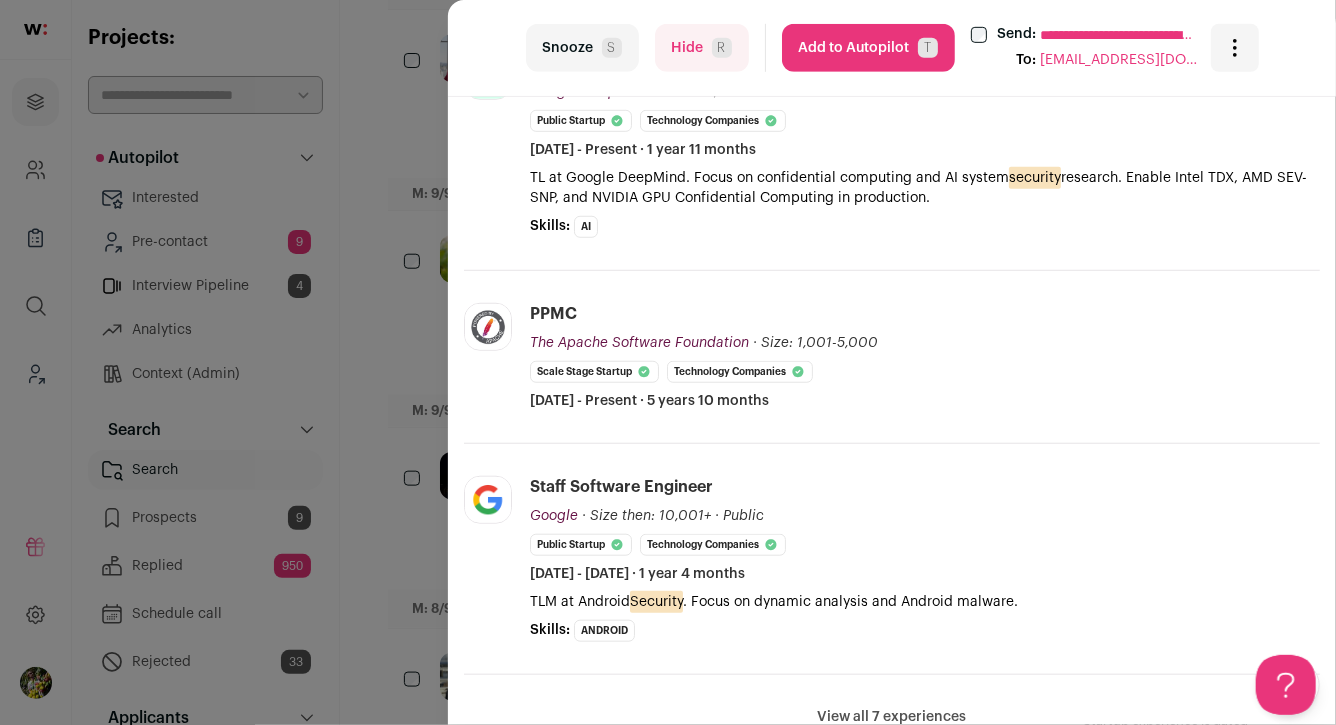 scroll, scrollTop: 596, scrollLeft: 0, axis: vertical 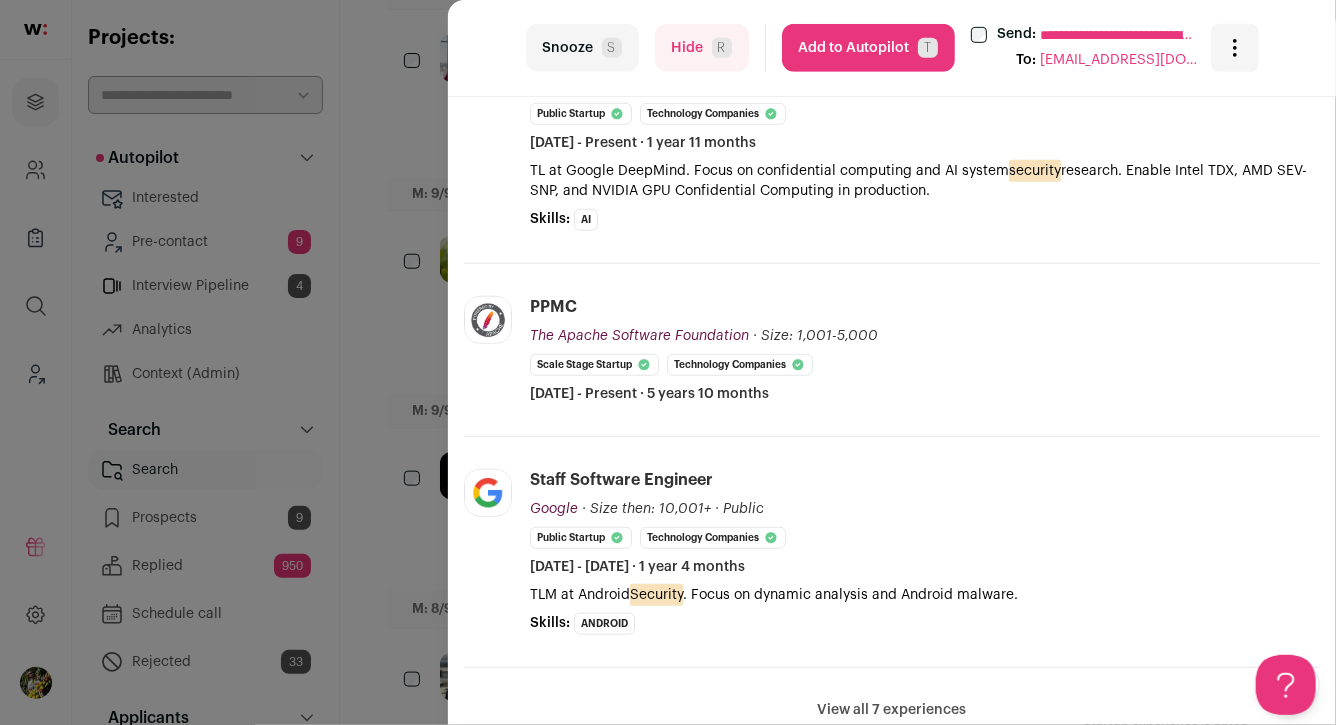click on "**********" at bounding box center (668, 362) 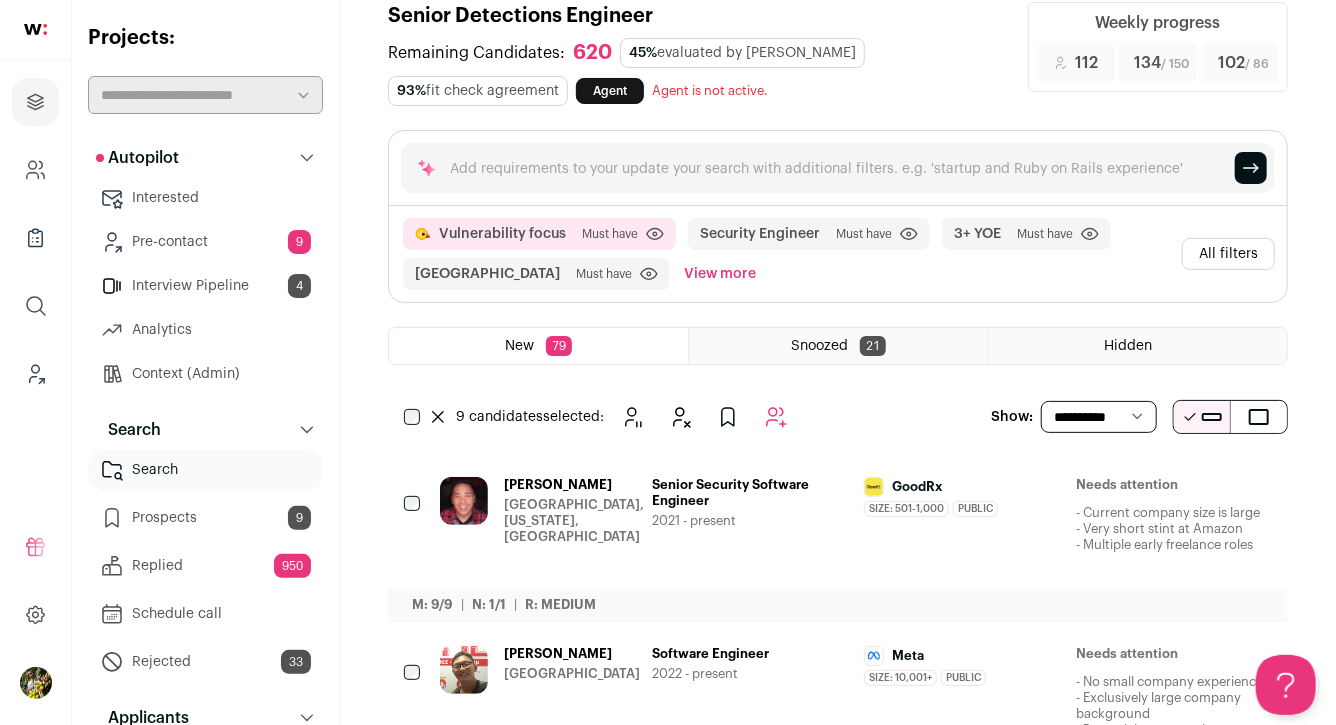 scroll, scrollTop: 0, scrollLeft: 0, axis: both 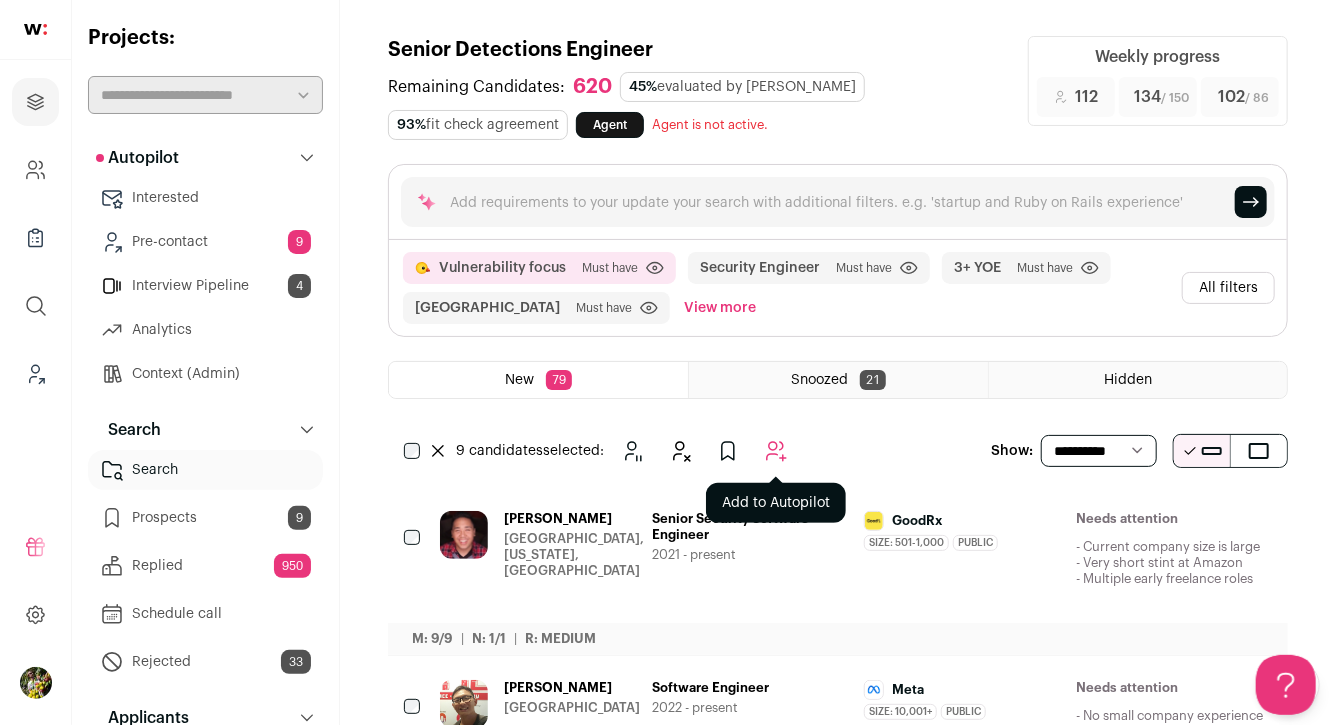 click 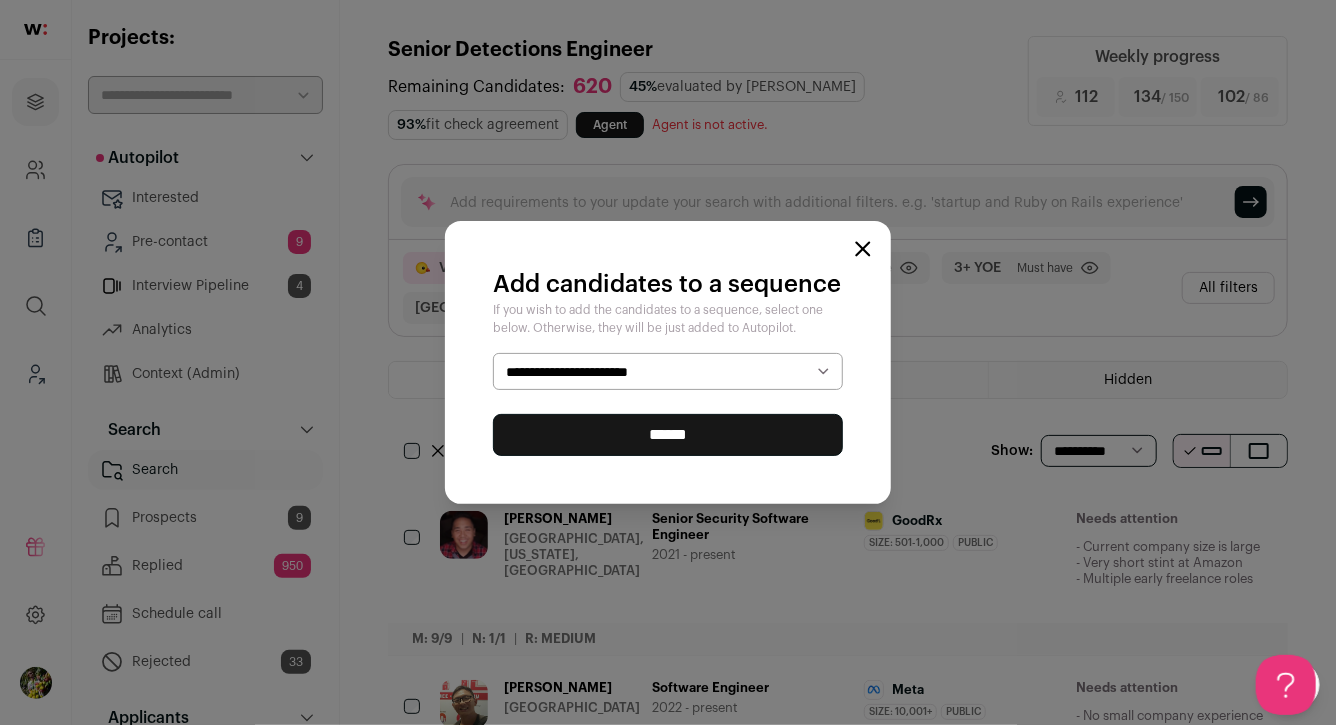select on "*****" 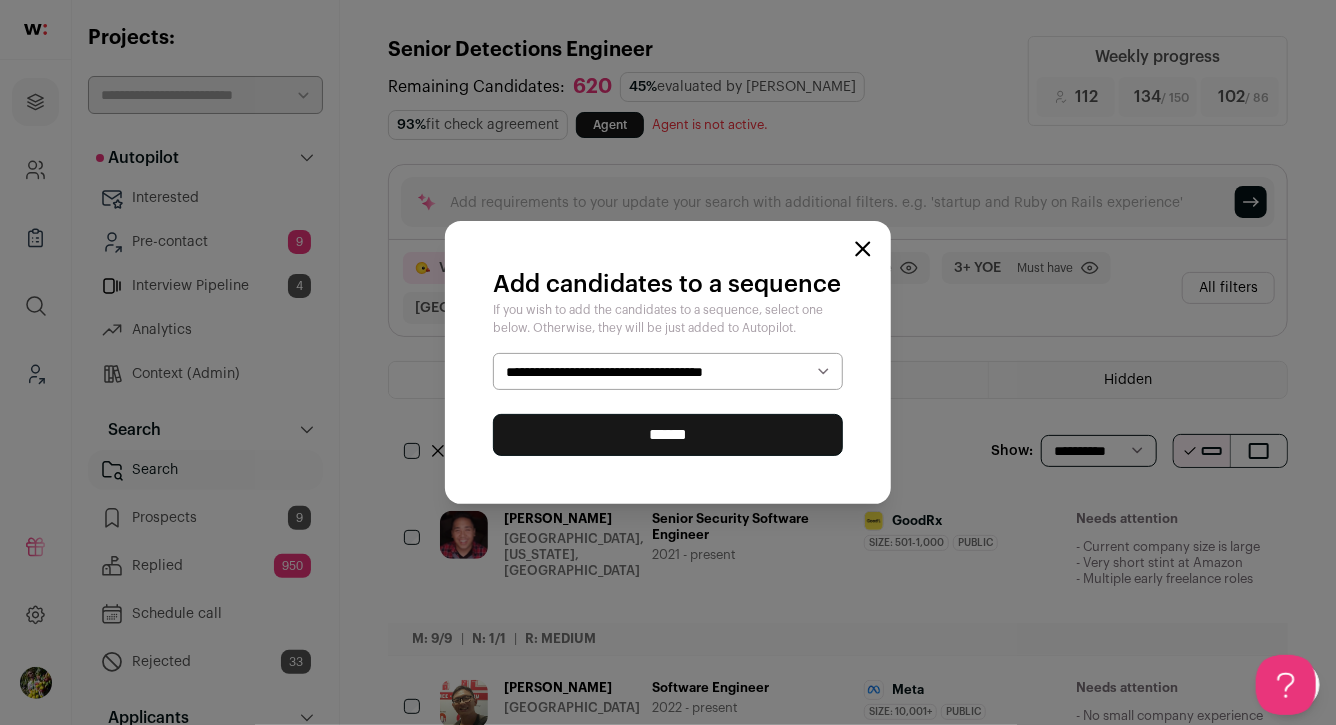 click on "******" at bounding box center (668, 435) 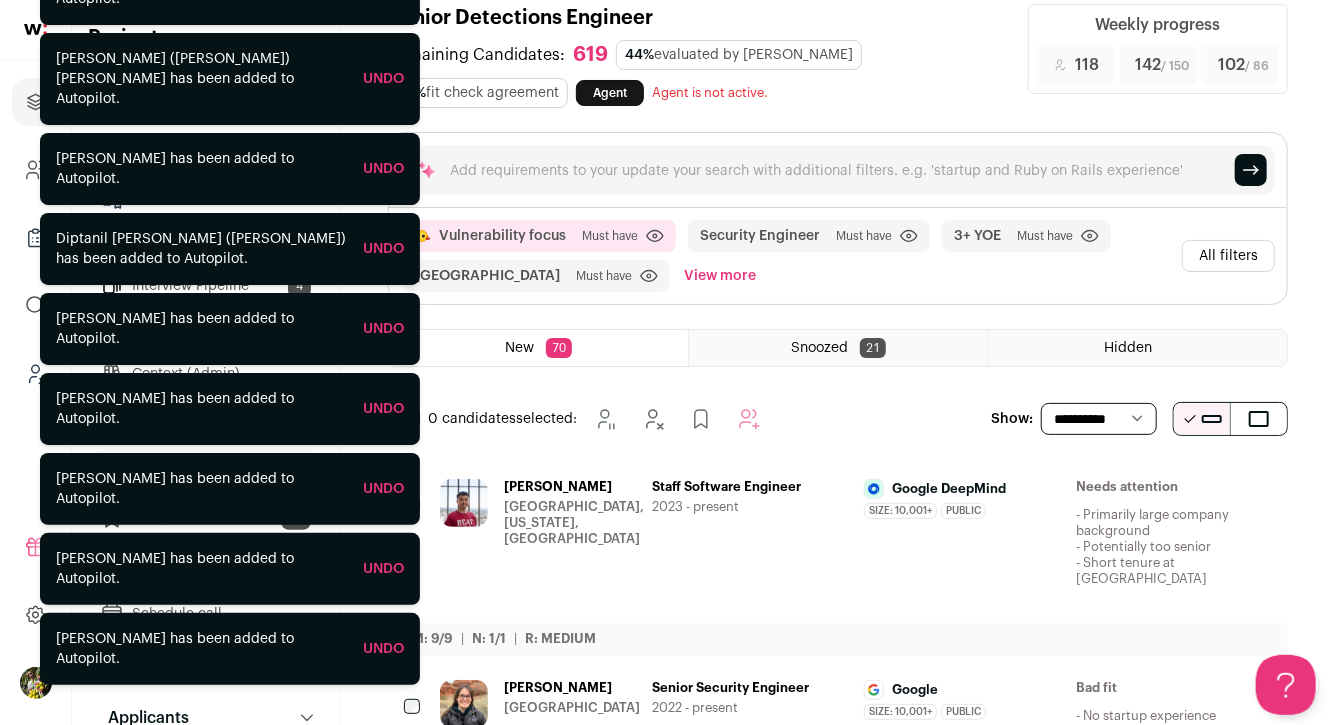 scroll, scrollTop: 64, scrollLeft: 0, axis: vertical 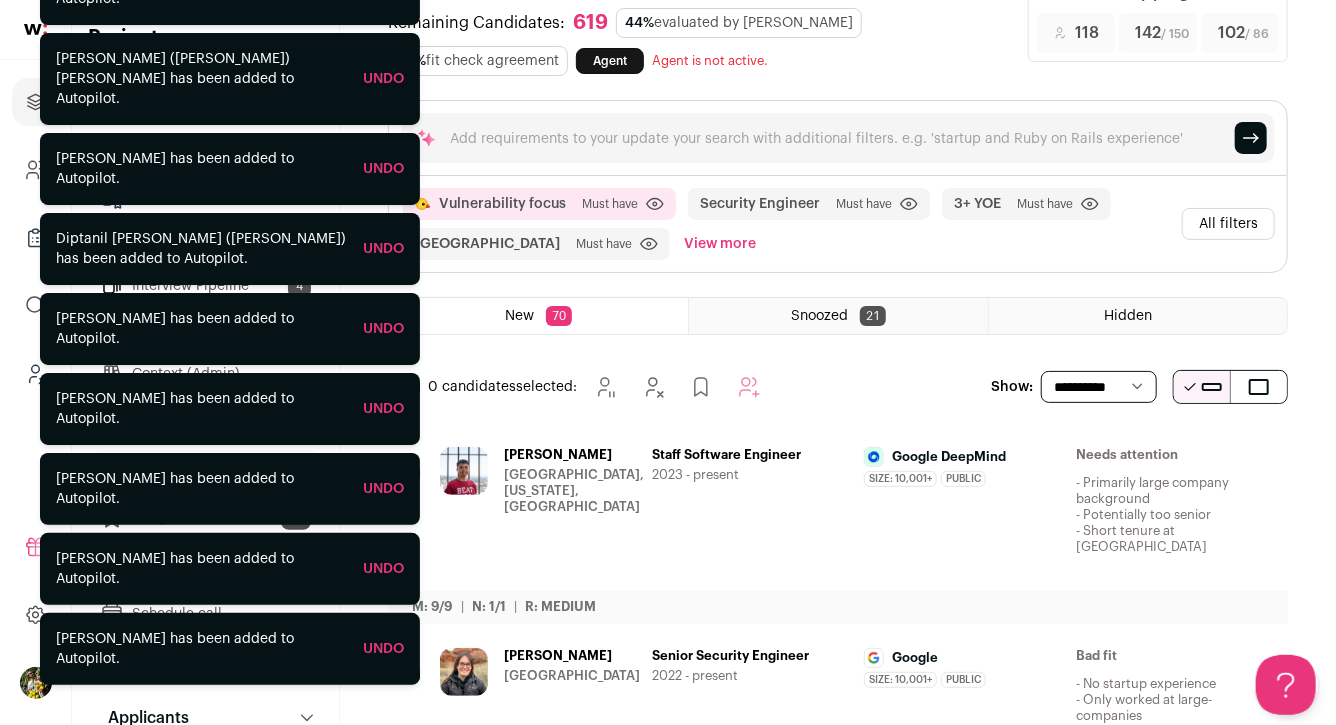 click 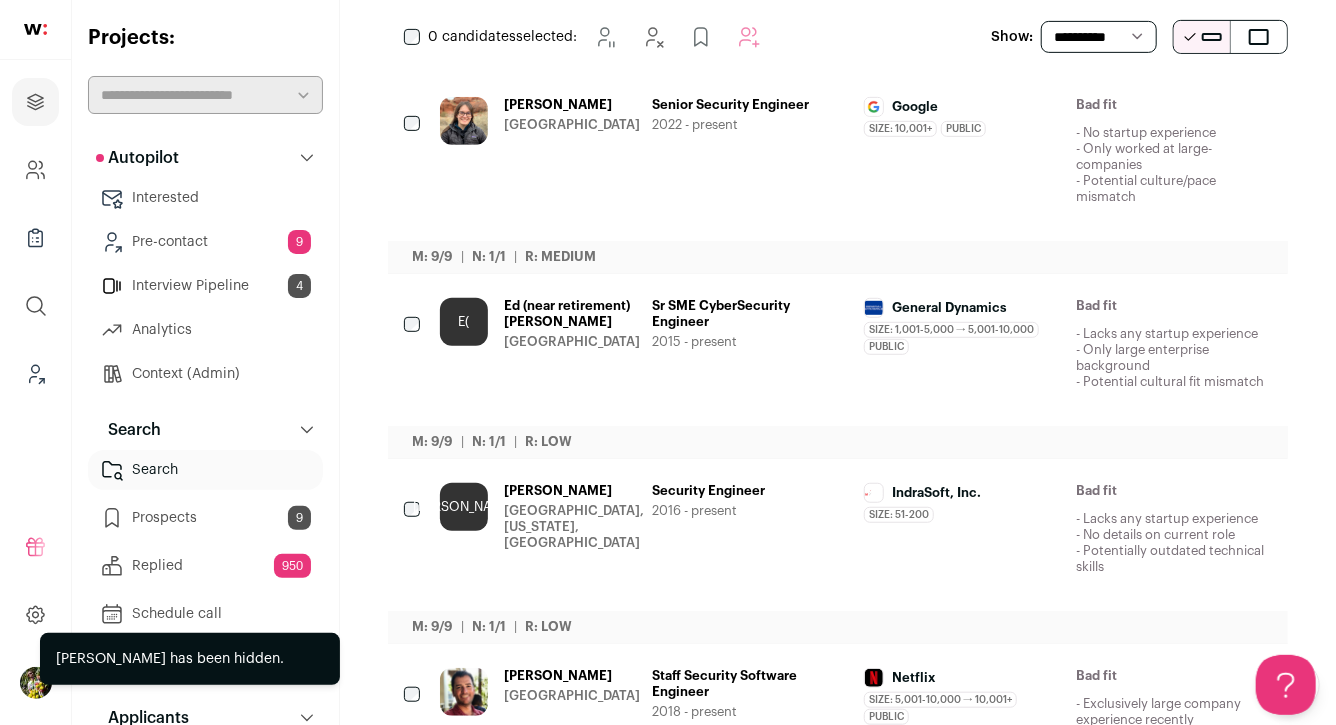 scroll, scrollTop: 406, scrollLeft: 0, axis: vertical 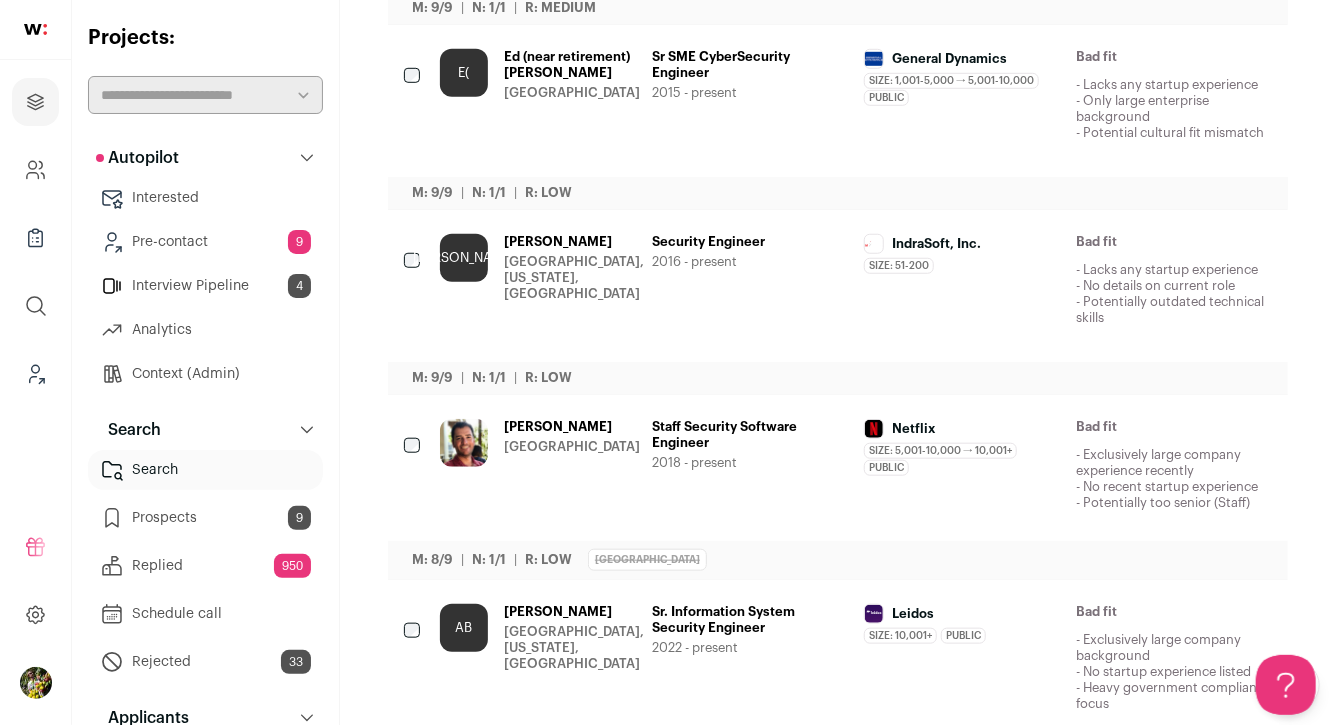 click on "[GEOGRAPHIC_DATA]" at bounding box center (572, 93) 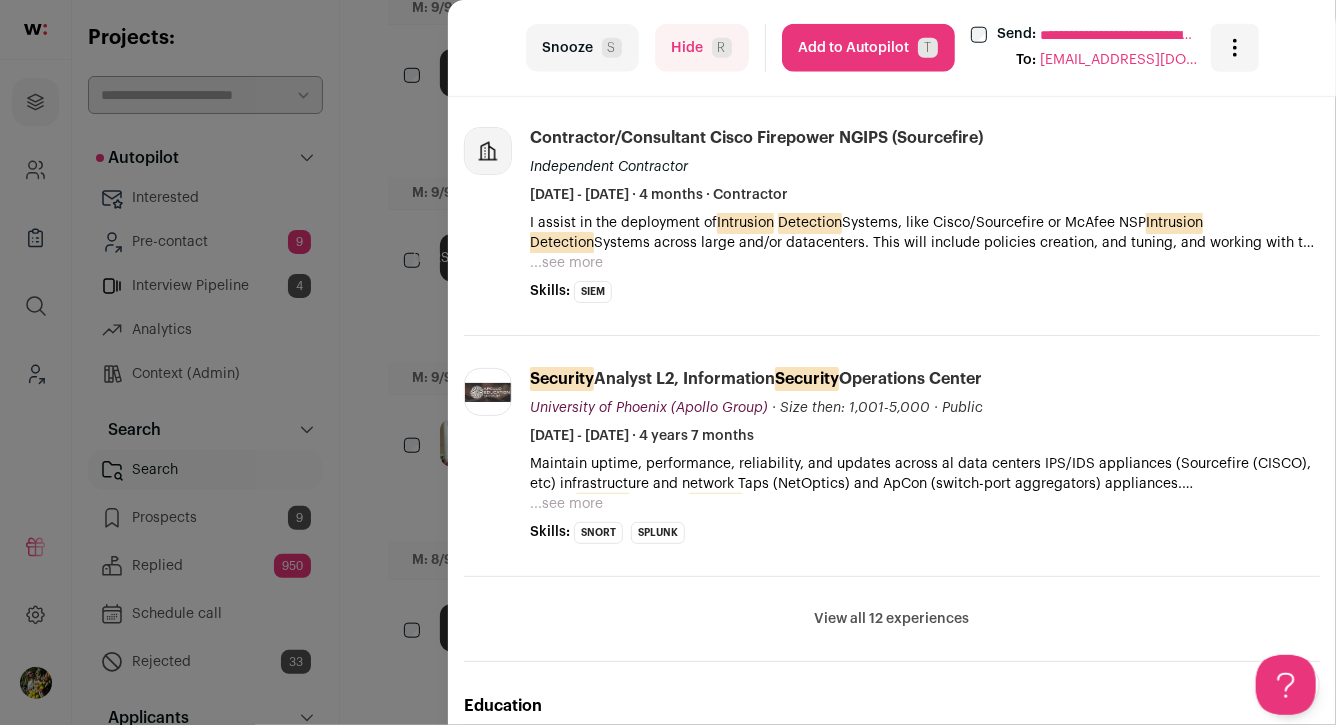 scroll, scrollTop: 1034, scrollLeft: 0, axis: vertical 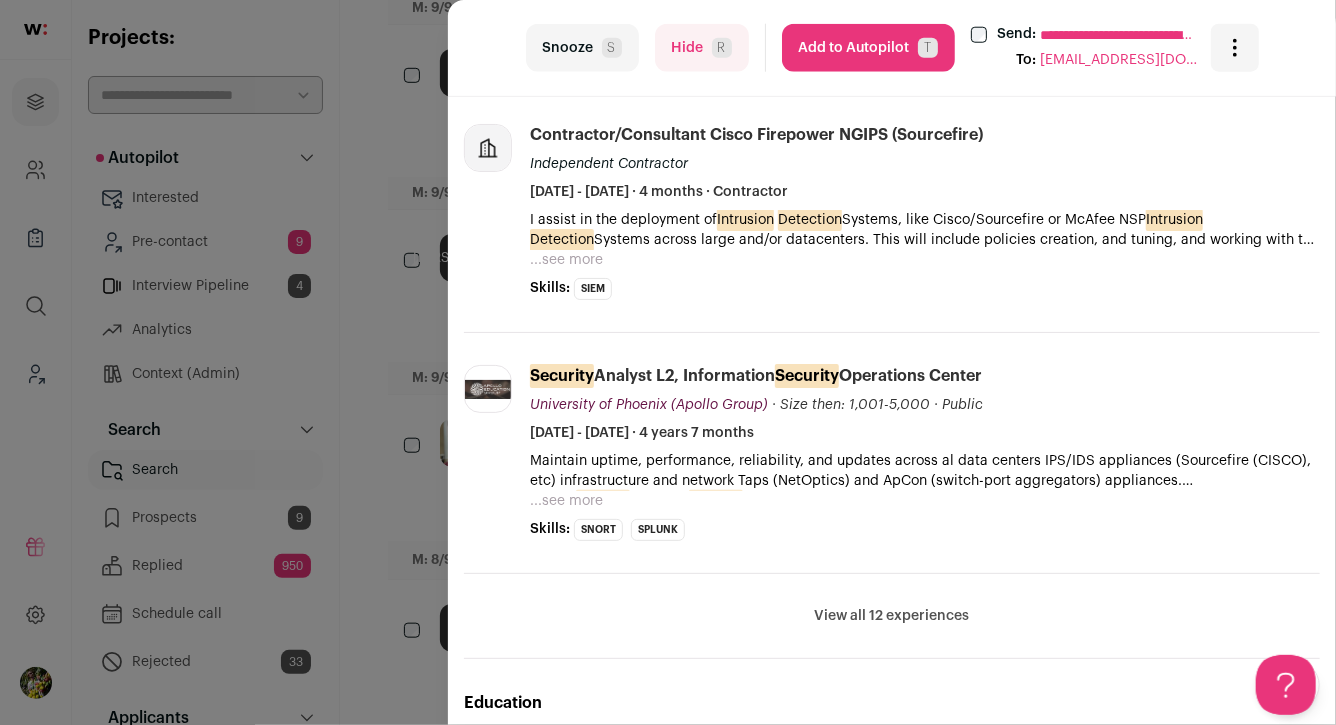 click on "View all 12 experiences" at bounding box center [892, 616] 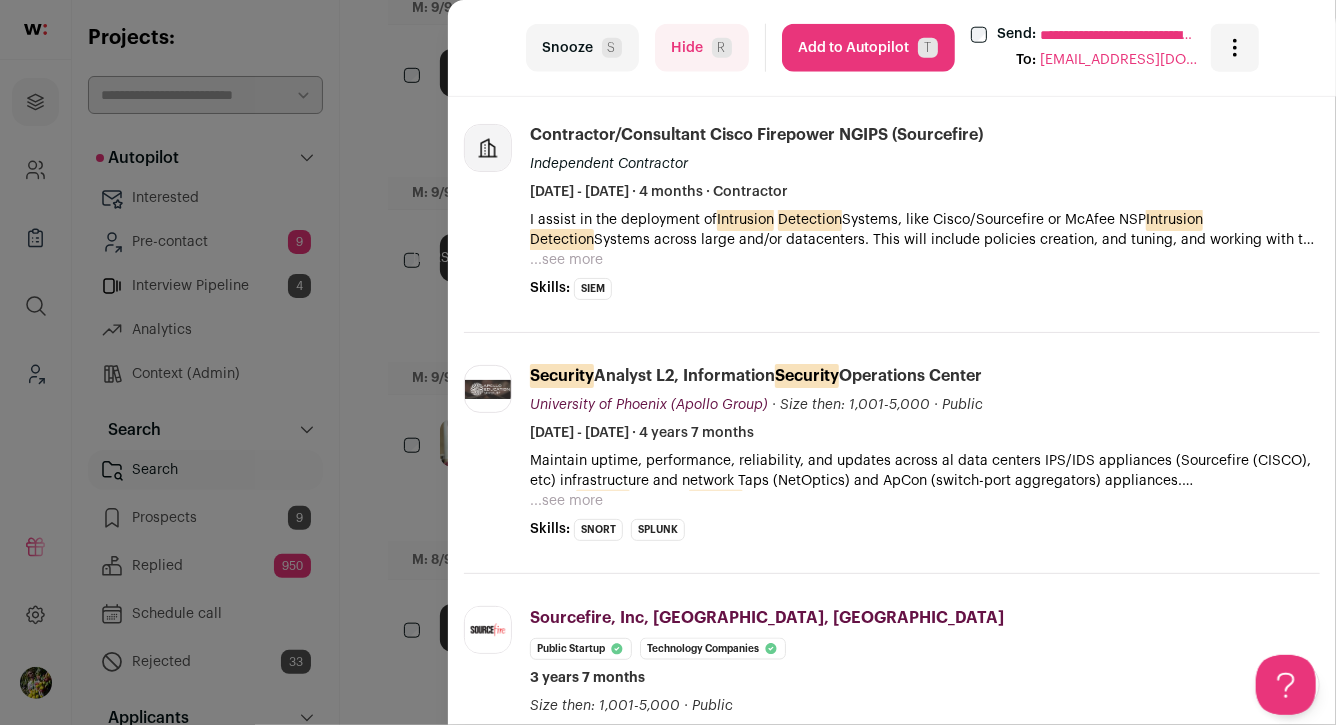 click on "...see more" at bounding box center (566, 260) 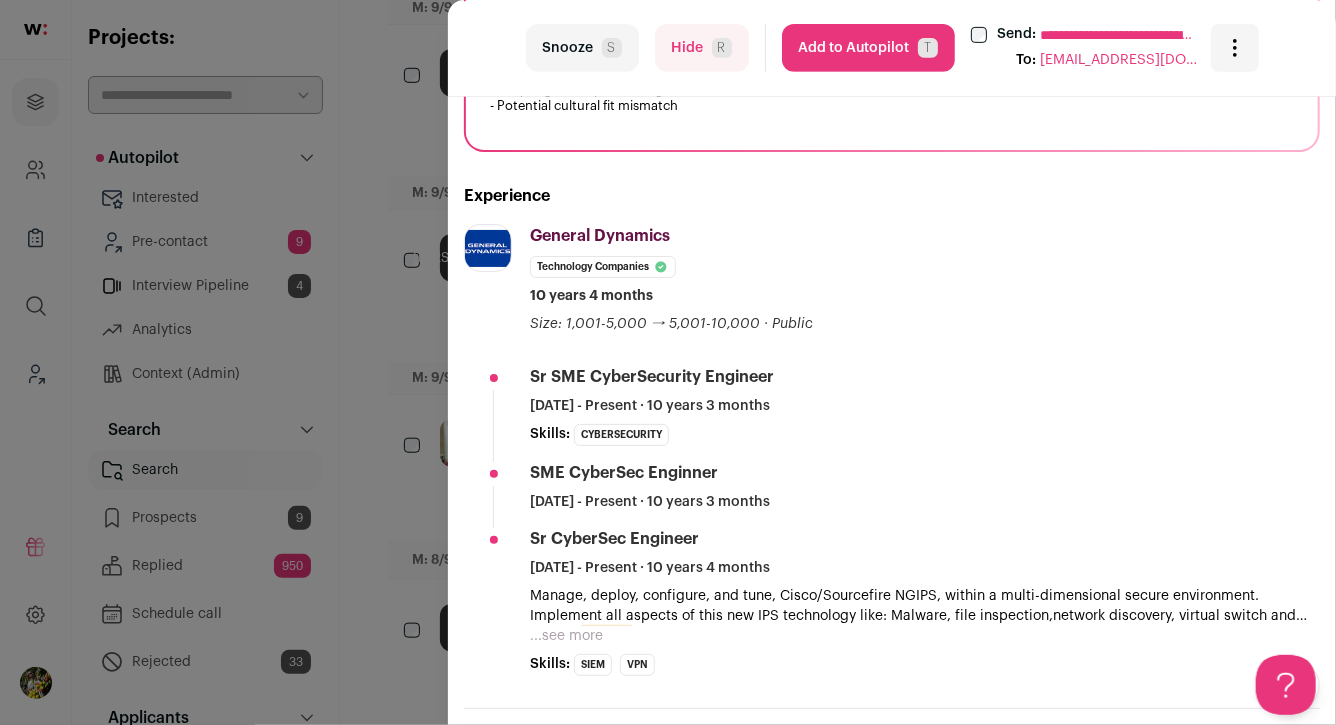 scroll, scrollTop: 382, scrollLeft: 0, axis: vertical 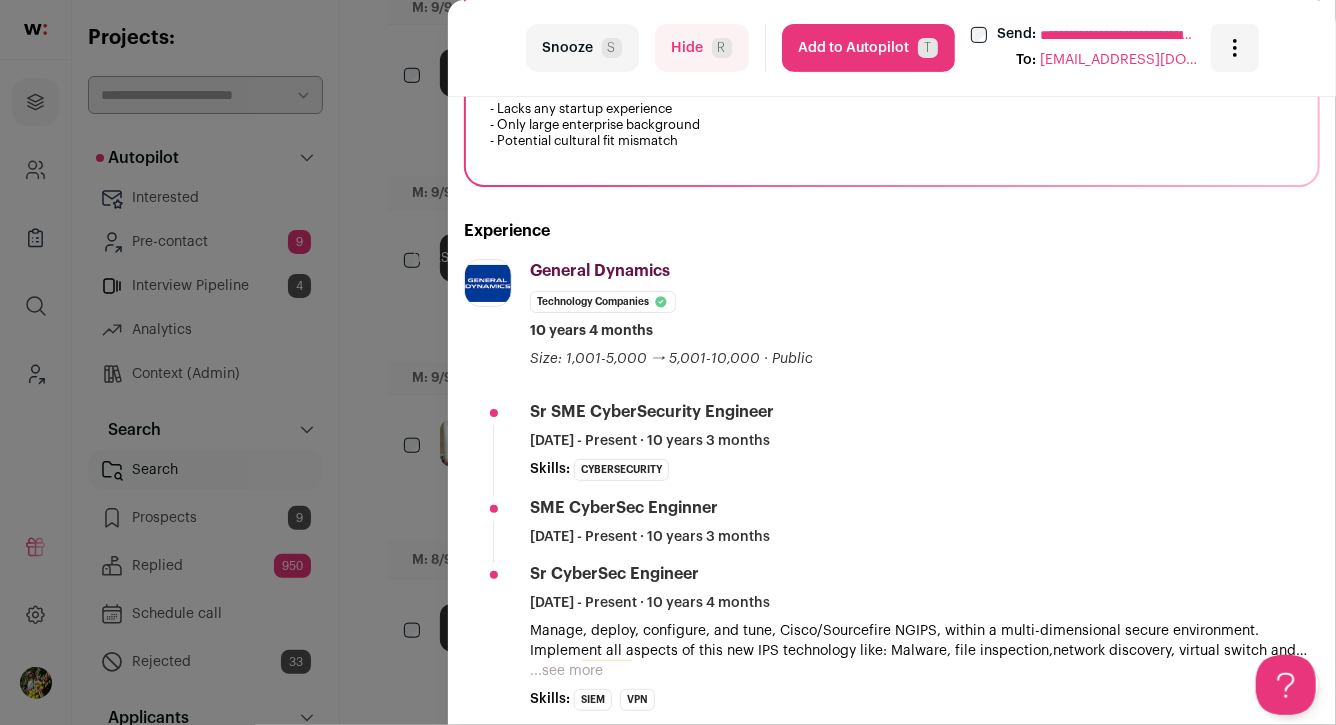 click on "Hide
R" at bounding box center [702, 48] 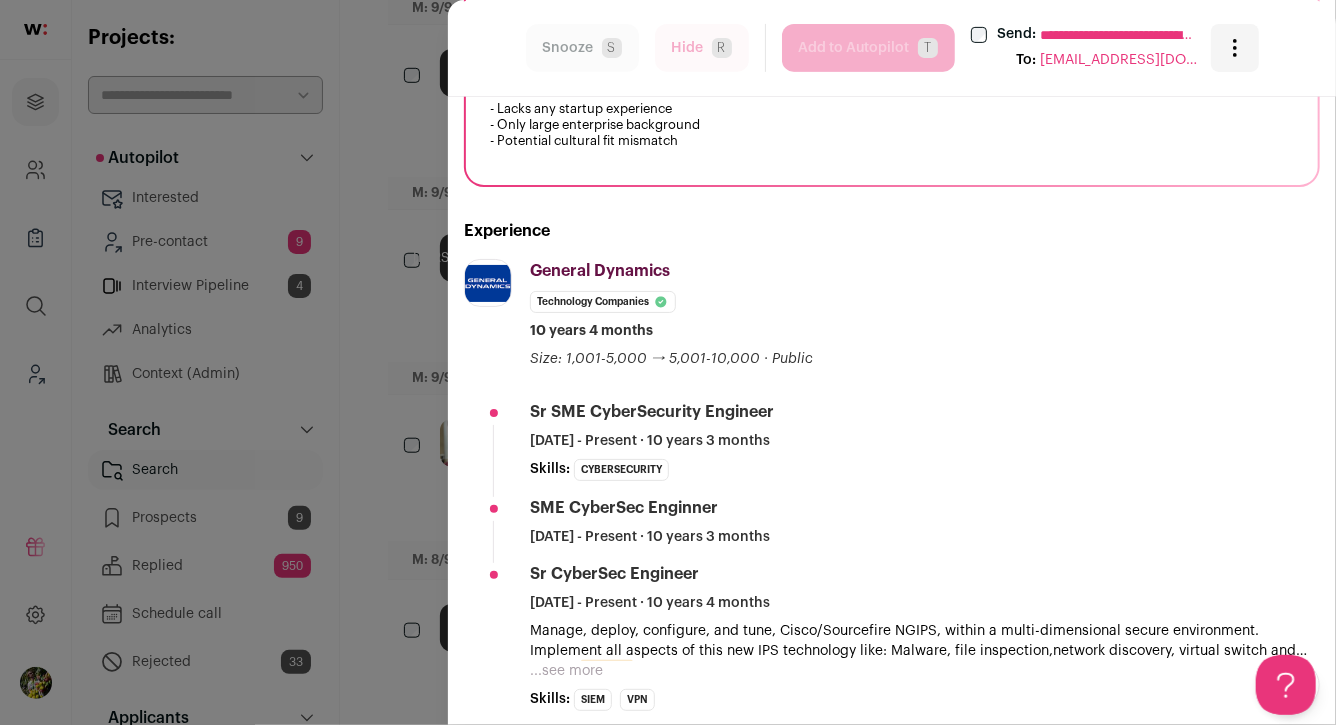 click on "**********" at bounding box center (668, 362) 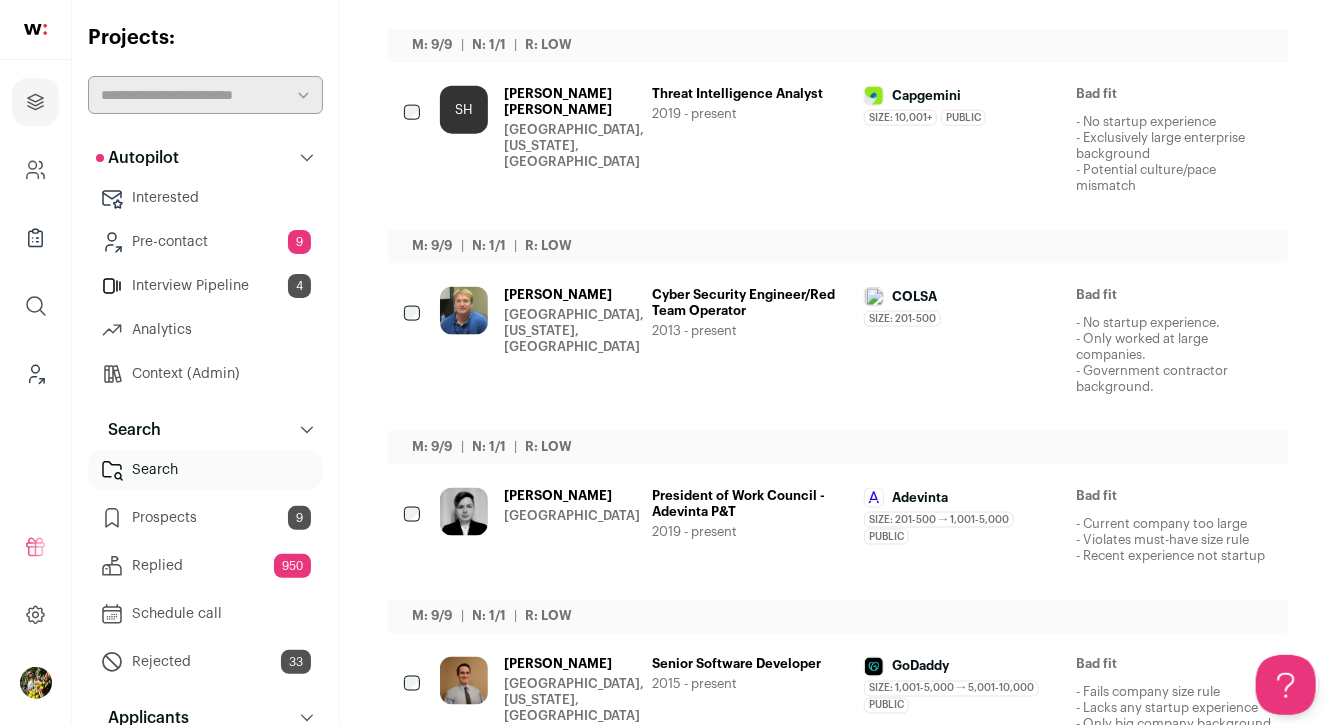 scroll, scrollTop: 1182, scrollLeft: 0, axis: vertical 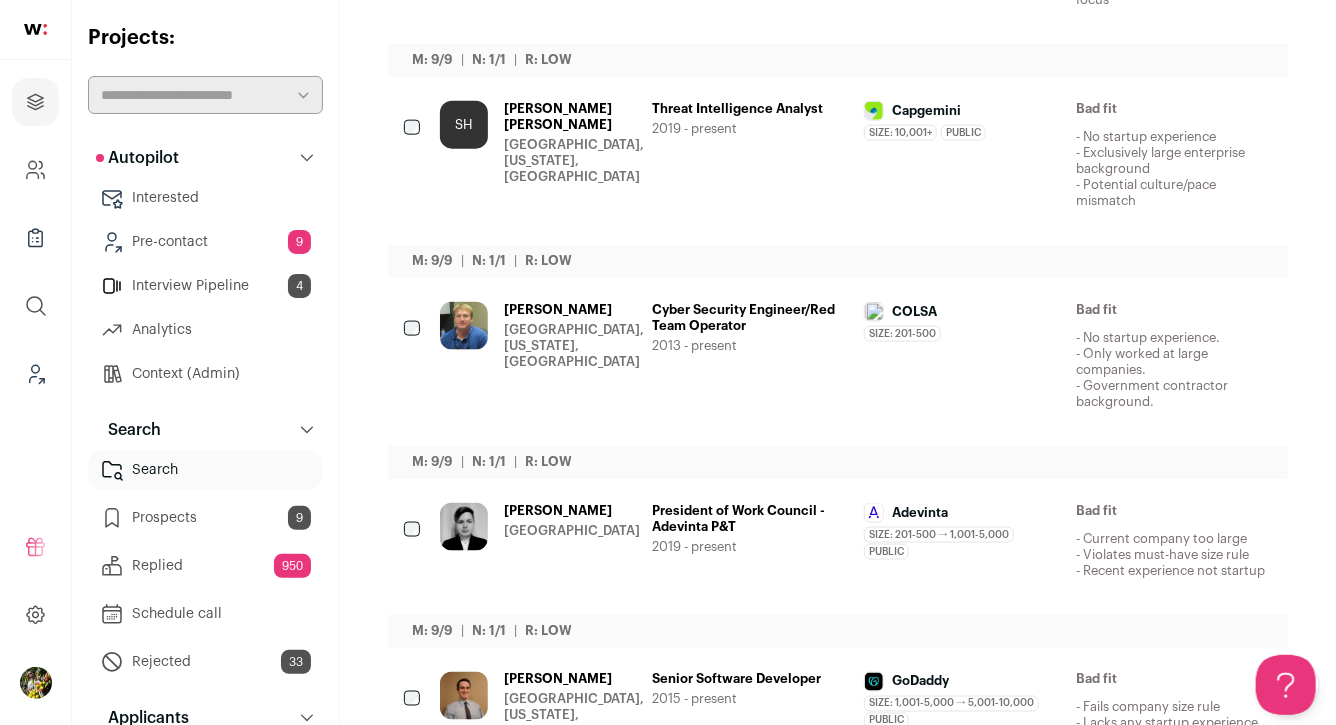 click on "[GEOGRAPHIC_DATA], [US_STATE], [GEOGRAPHIC_DATA]" at bounding box center (574, 161) 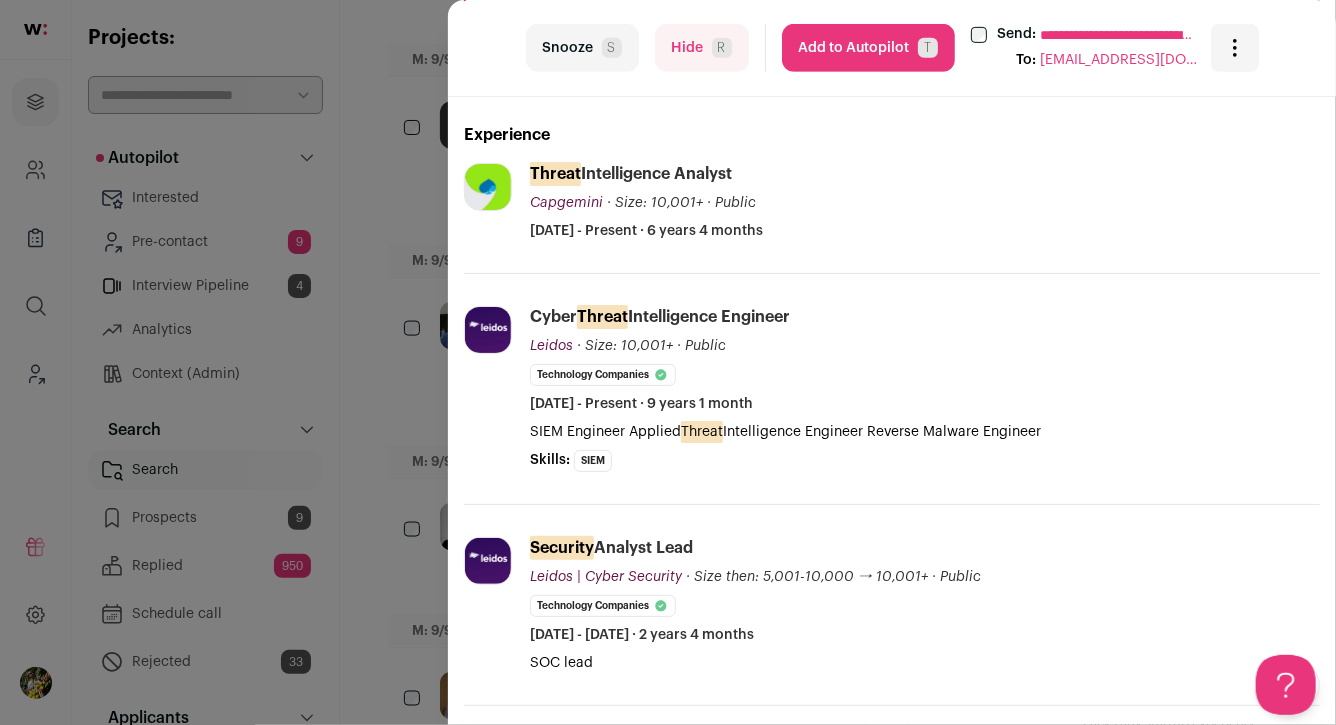 scroll, scrollTop: 478, scrollLeft: 0, axis: vertical 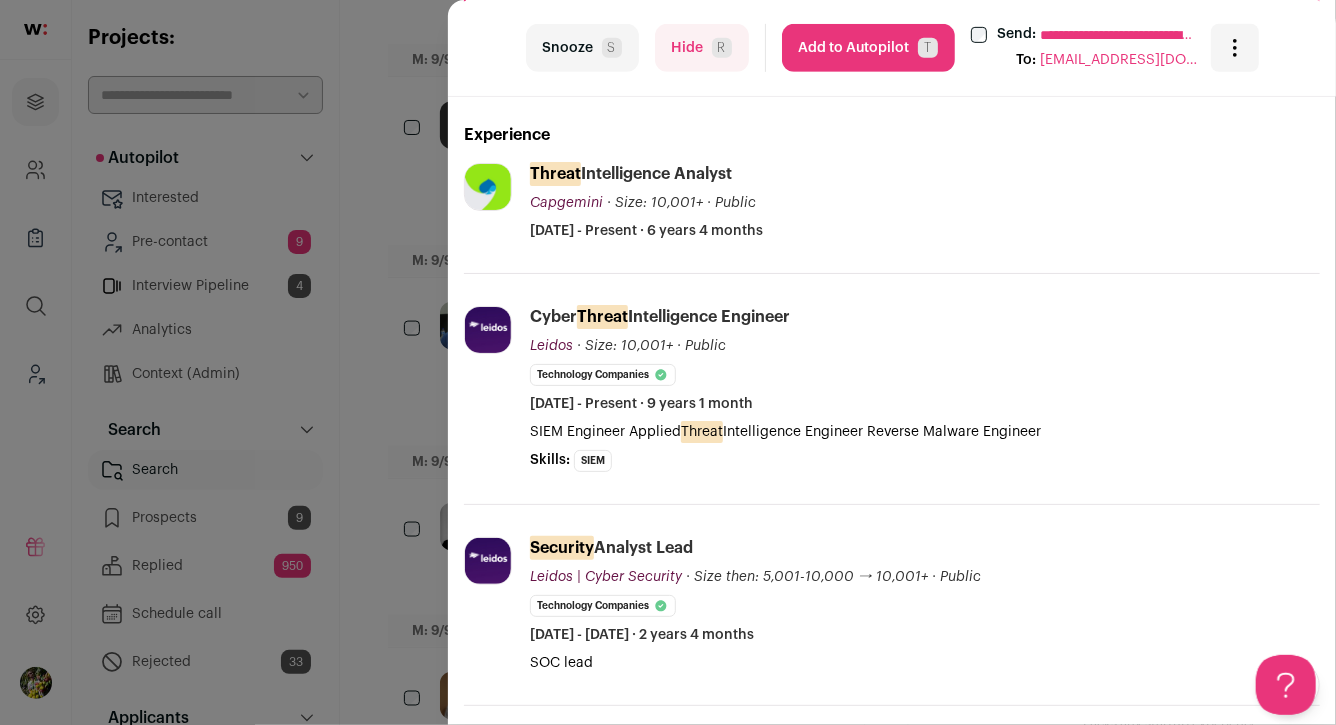 click on "**********" at bounding box center (668, 362) 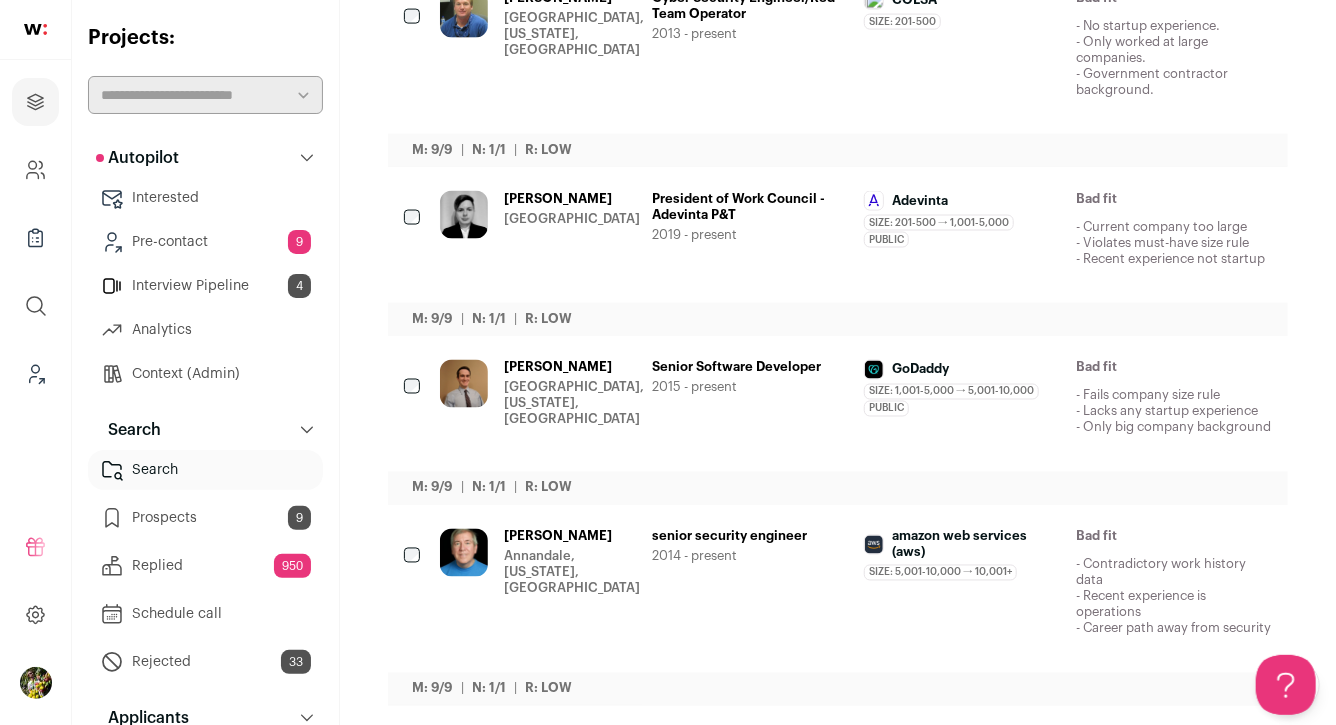 scroll, scrollTop: 1496, scrollLeft: 0, axis: vertical 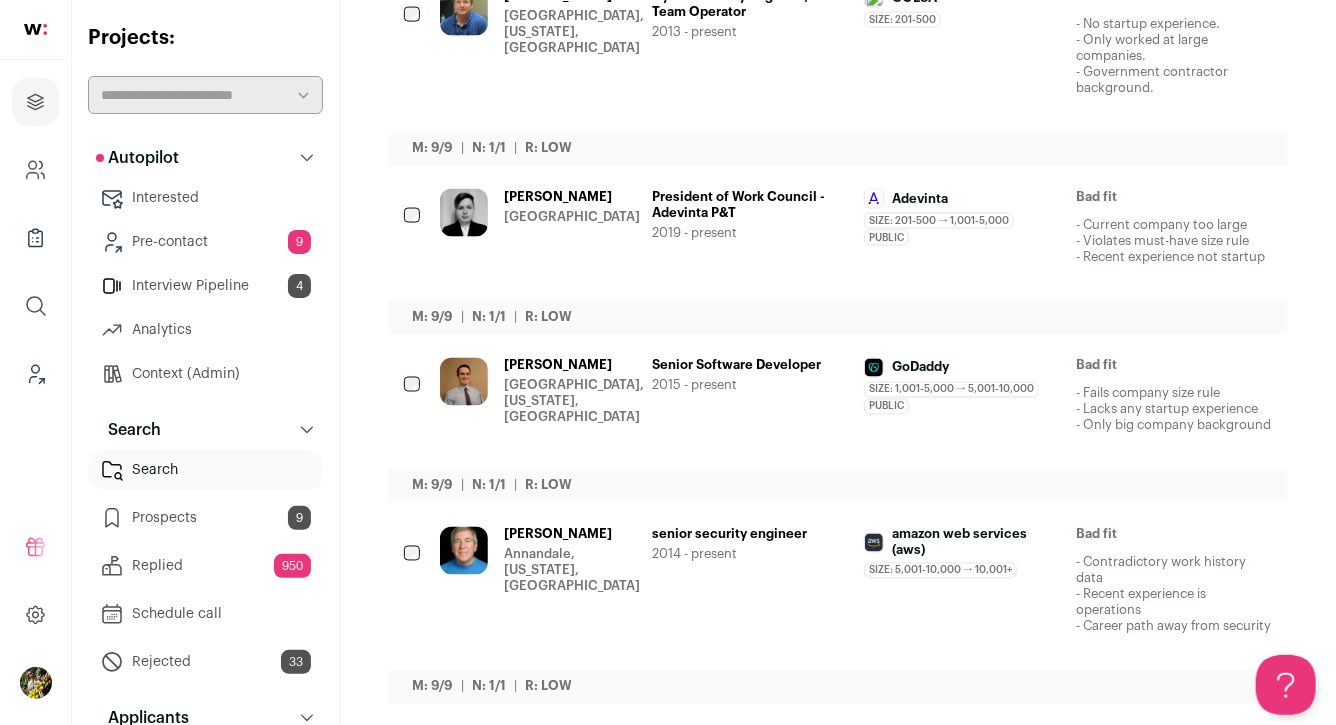 click on "[PERSON_NAME]
[GEOGRAPHIC_DATA]" at bounding box center [572, 233] 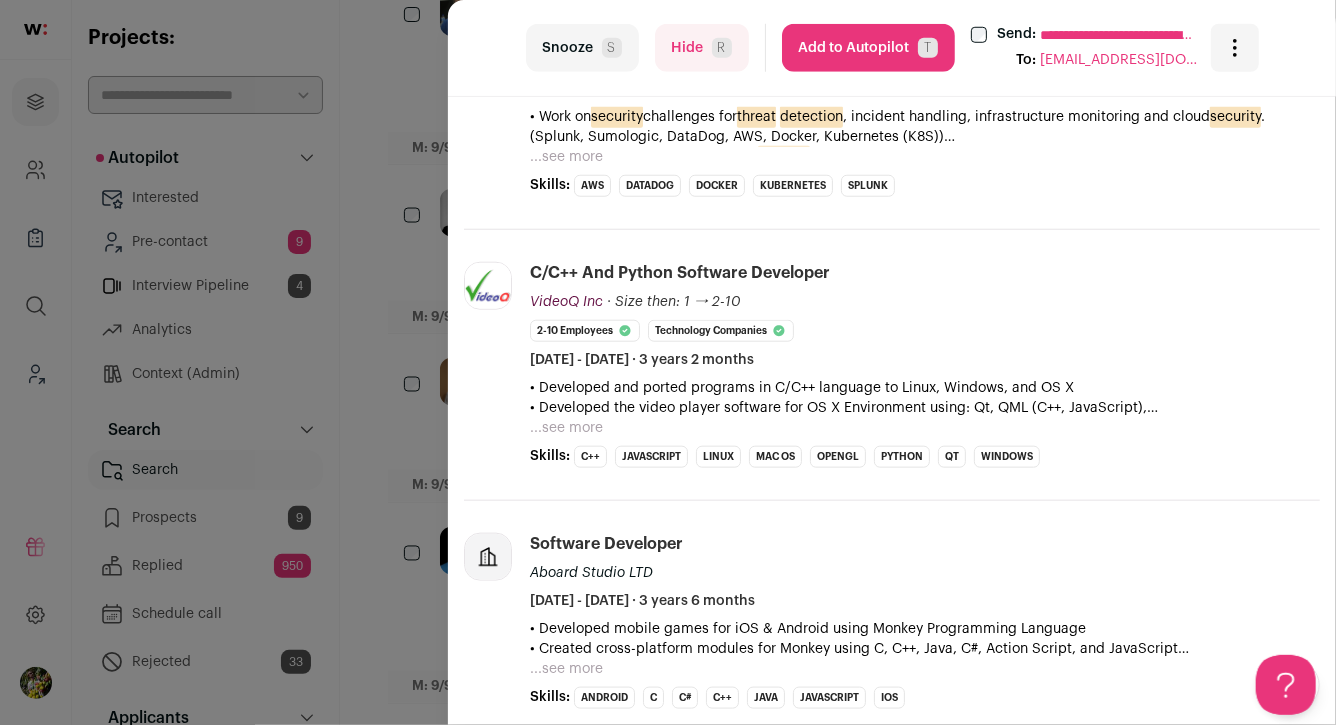 scroll, scrollTop: 808, scrollLeft: 0, axis: vertical 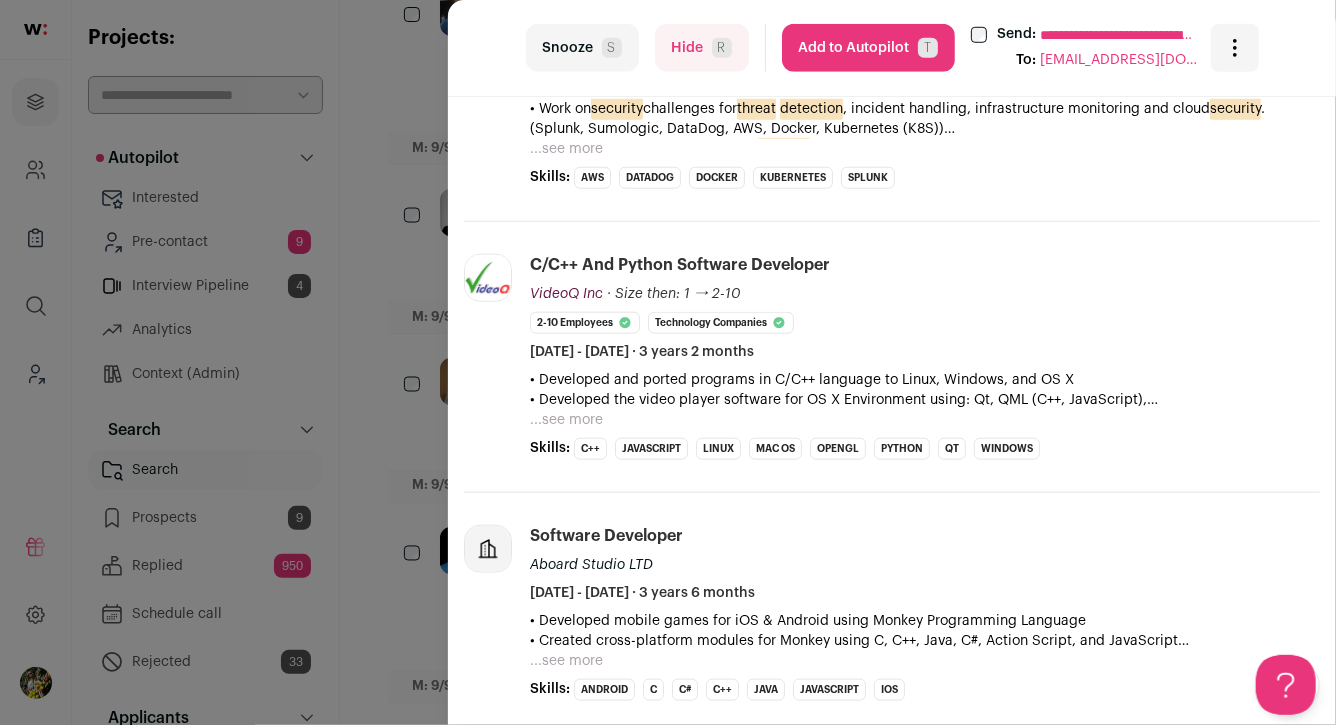 click on "**********" at bounding box center (668, 362) 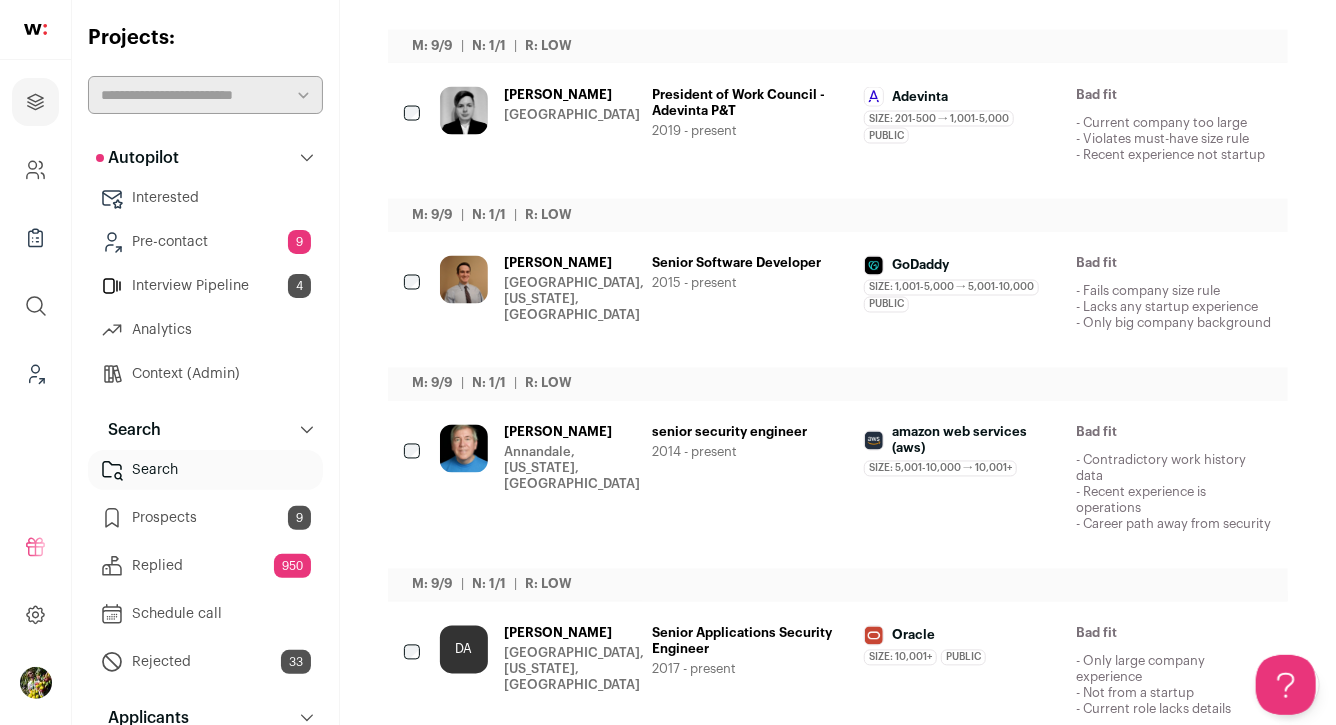 scroll, scrollTop: 1725, scrollLeft: 0, axis: vertical 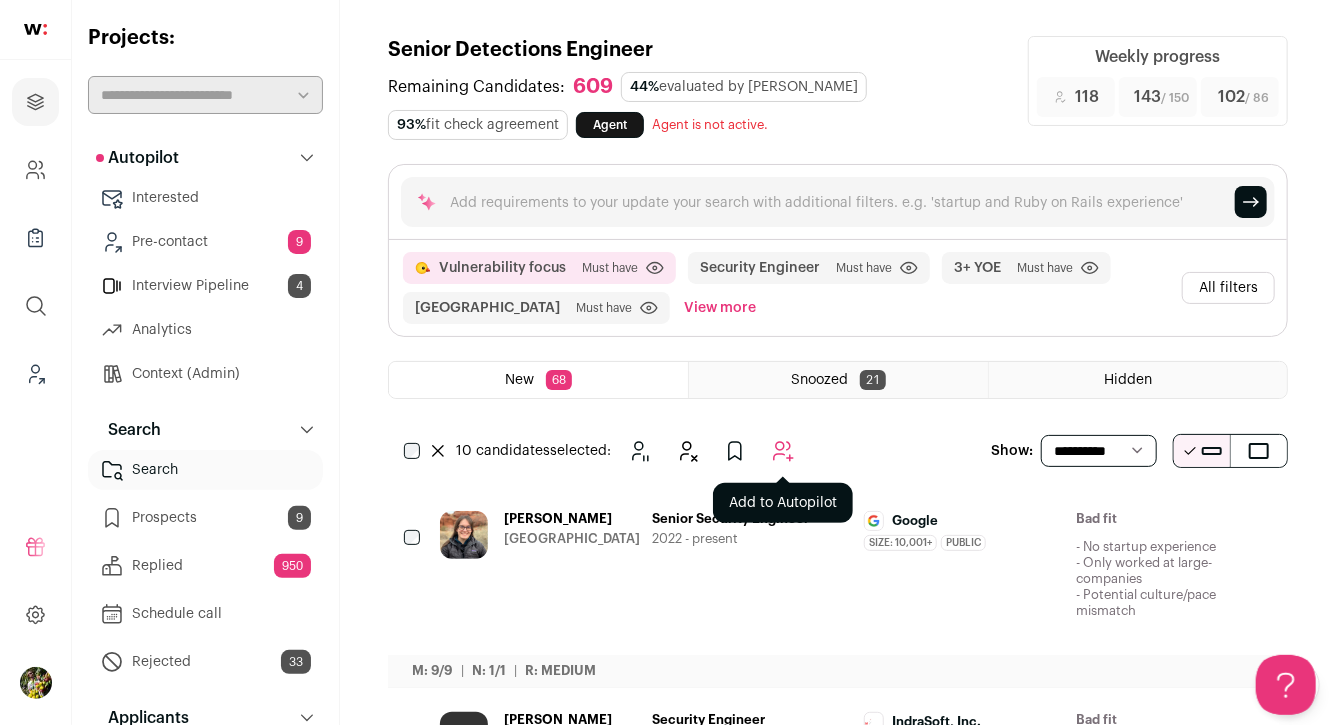 click 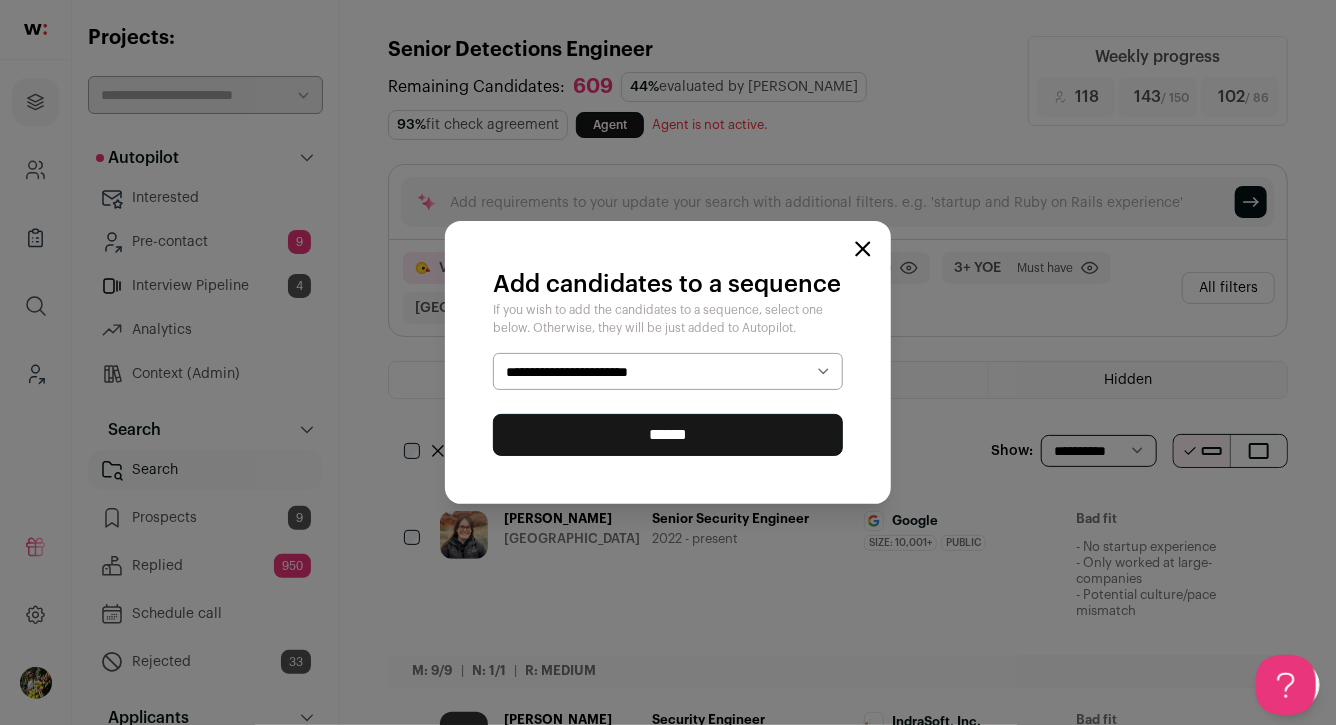 select on "*****" 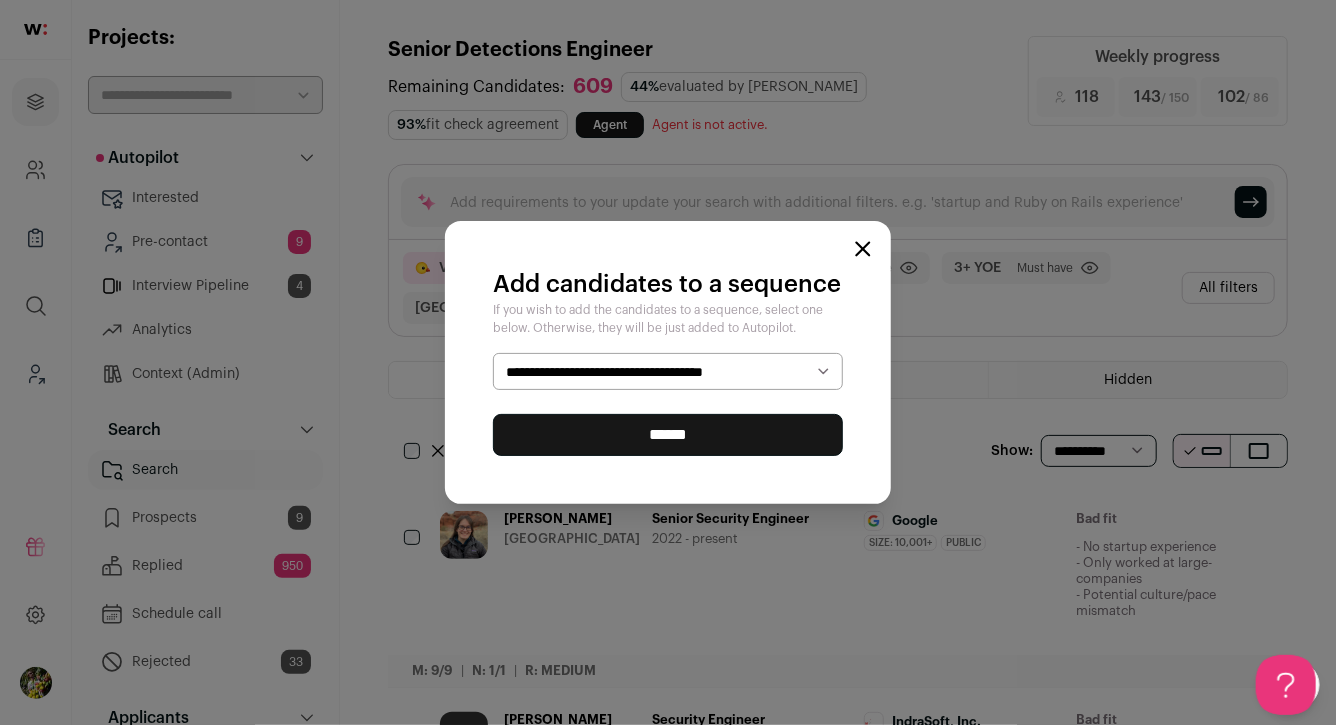 click on "******" at bounding box center (668, 435) 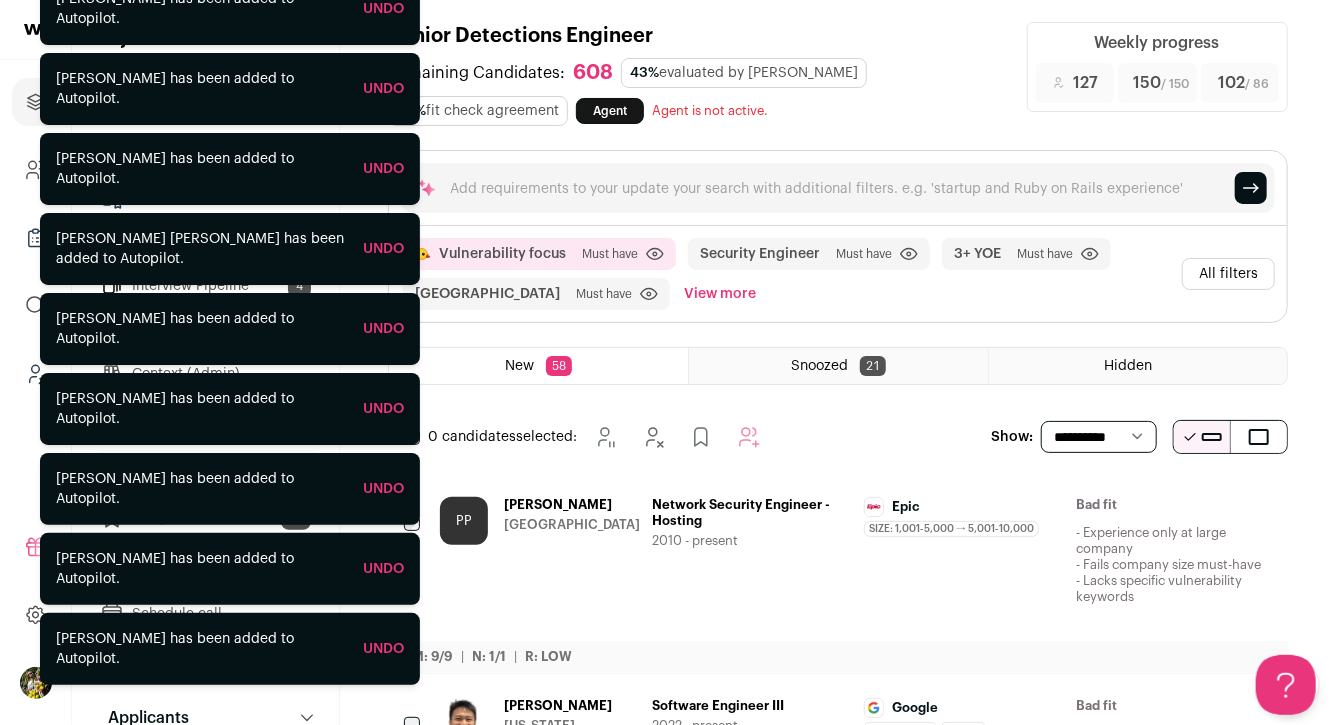 scroll, scrollTop: 0, scrollLeft: 0, axis: both 